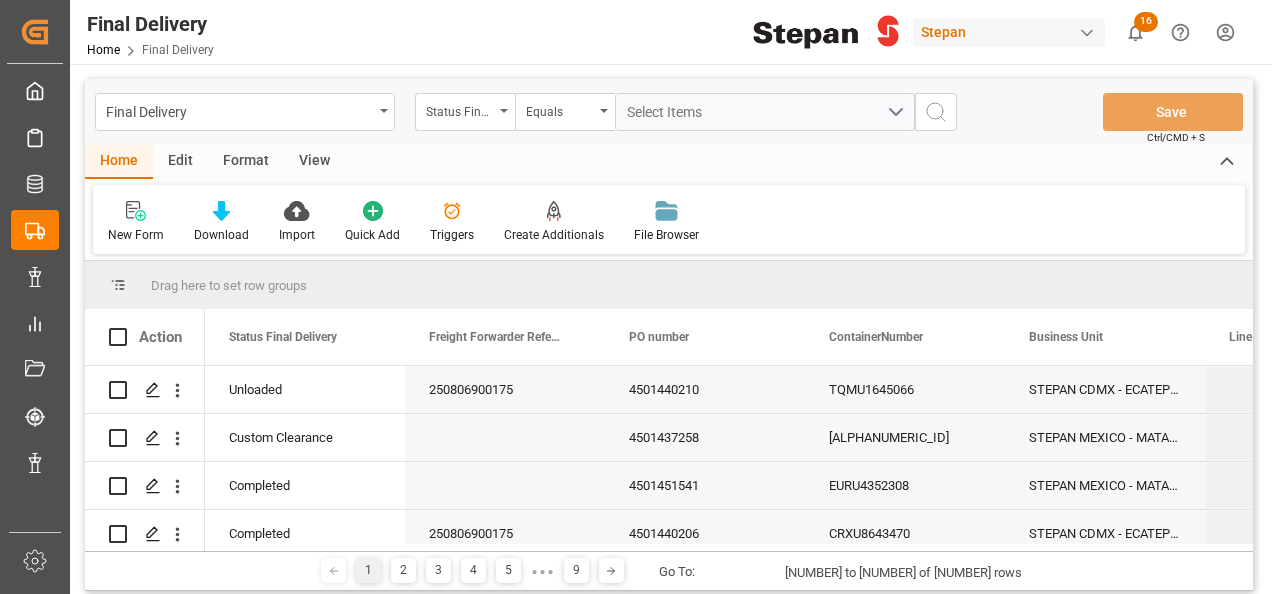 scroll, scrollTop: 0, scrollLeft: 0, axis: both 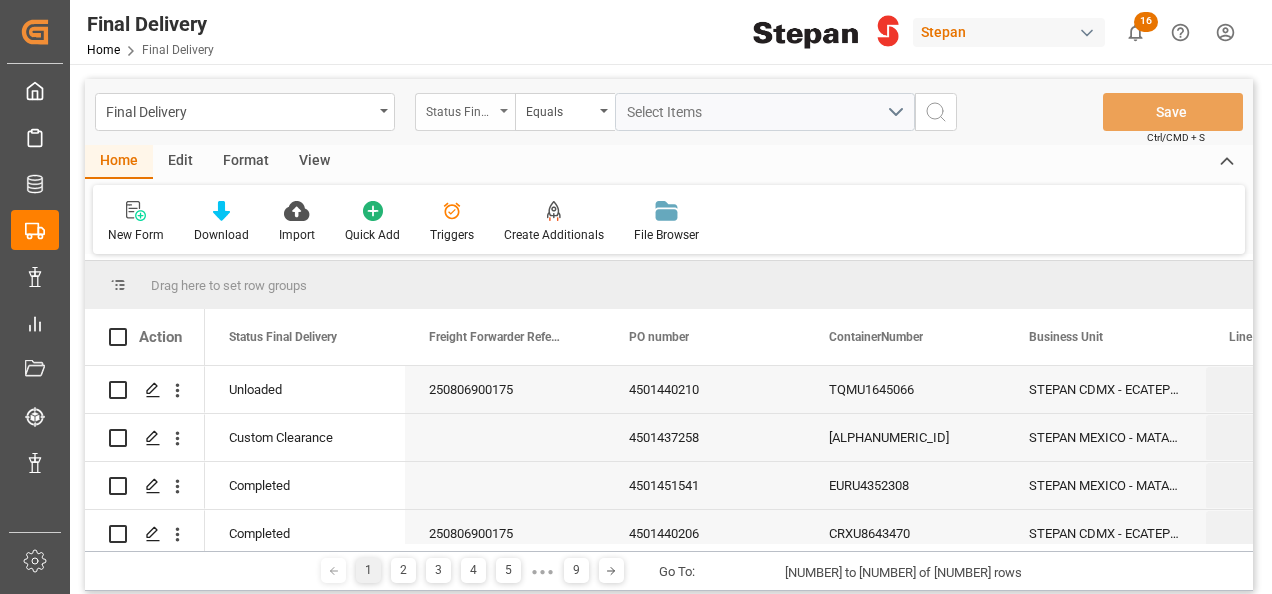 click on "Status Final Delivery" at bounding box center (460, 109) 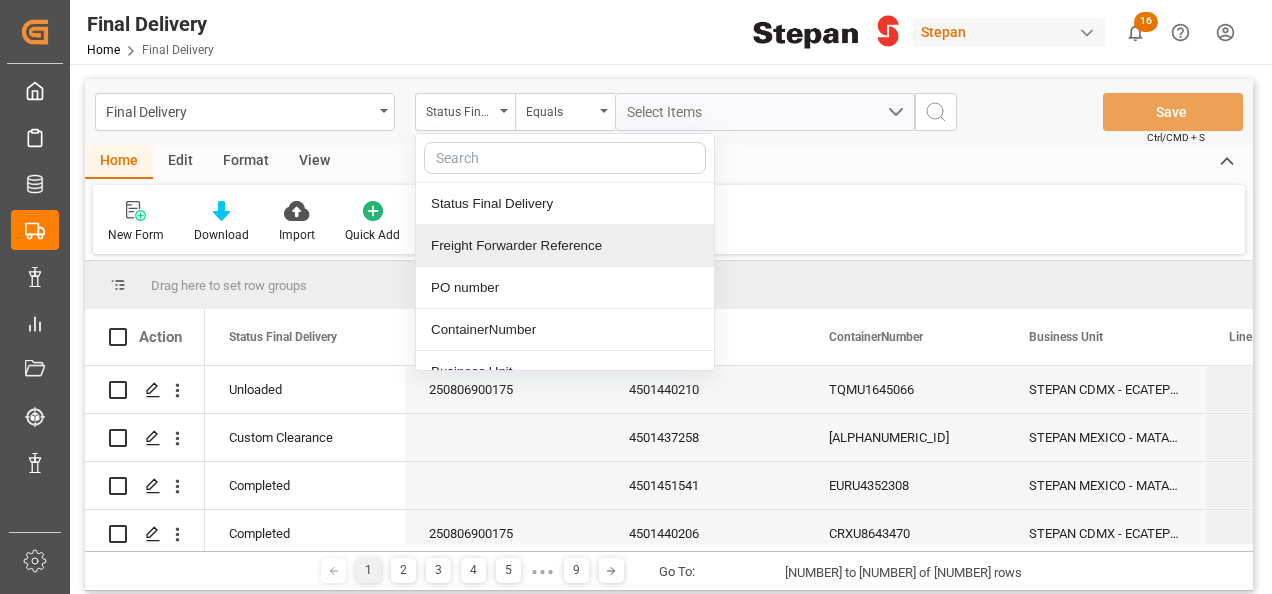 click on "Freight Forwarder Reference" at bounding box center [565, 246] 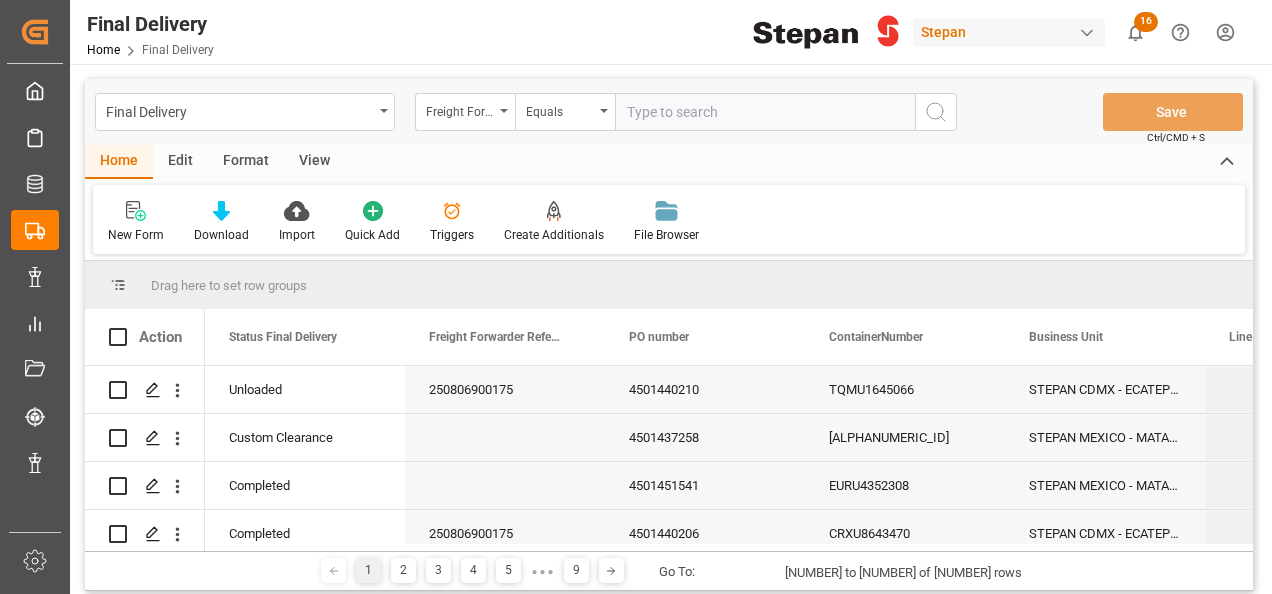 click at bounding box center [765, 112] 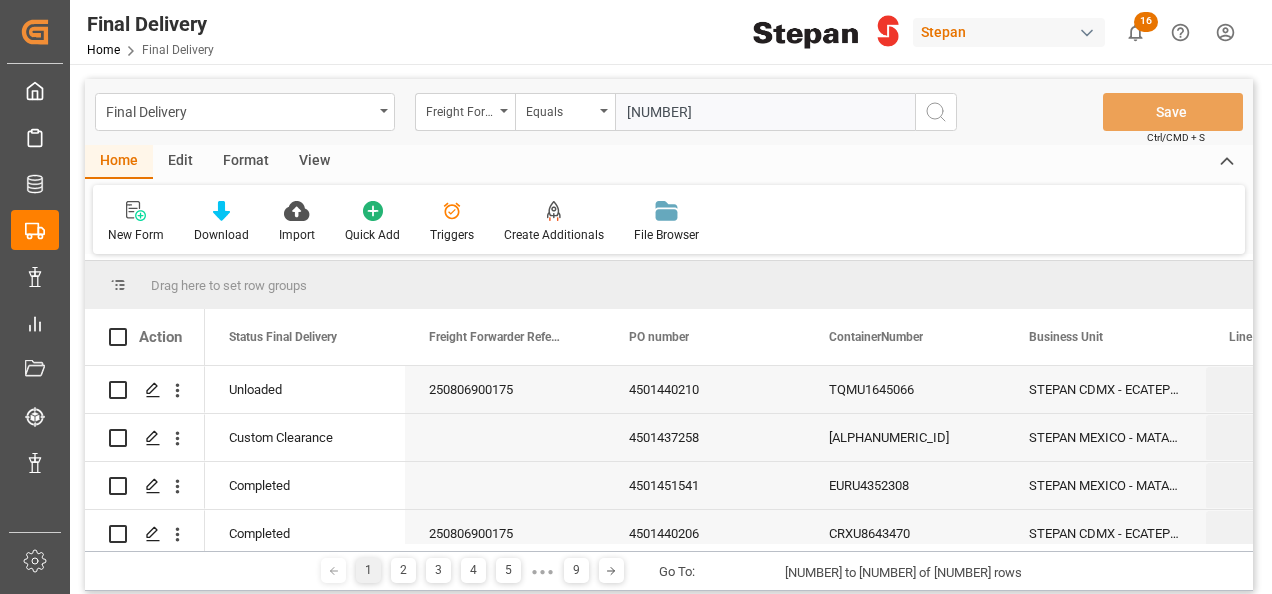 type on "[NUMBER]" 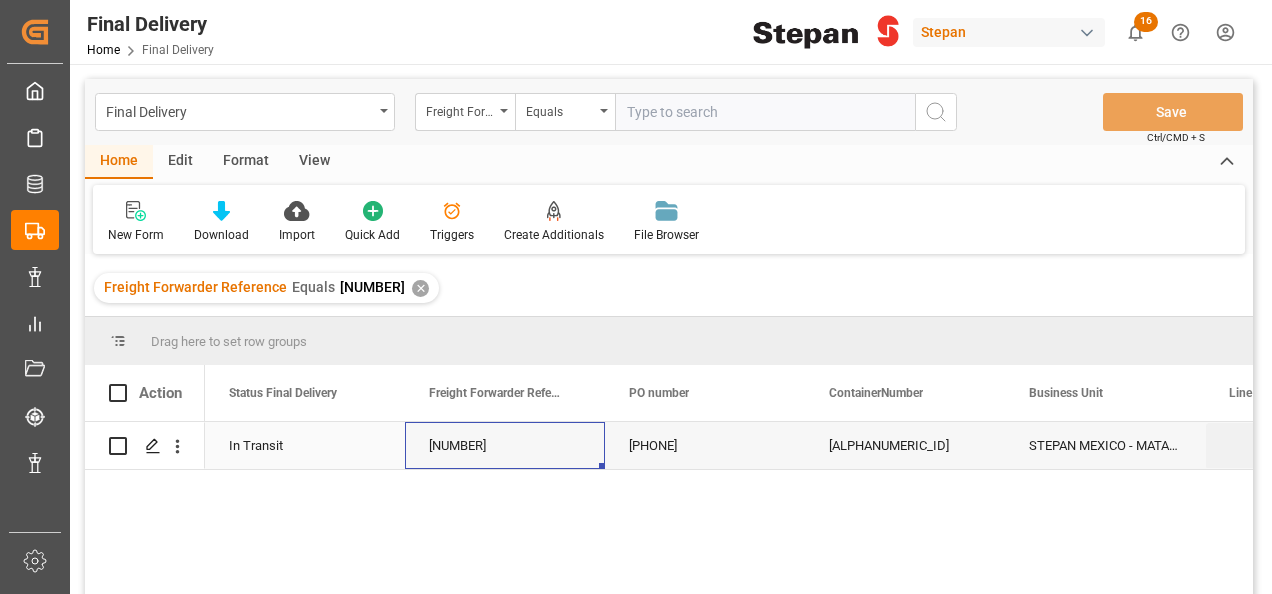 click on "[NUMBER]" at bounding box center [505, 445] 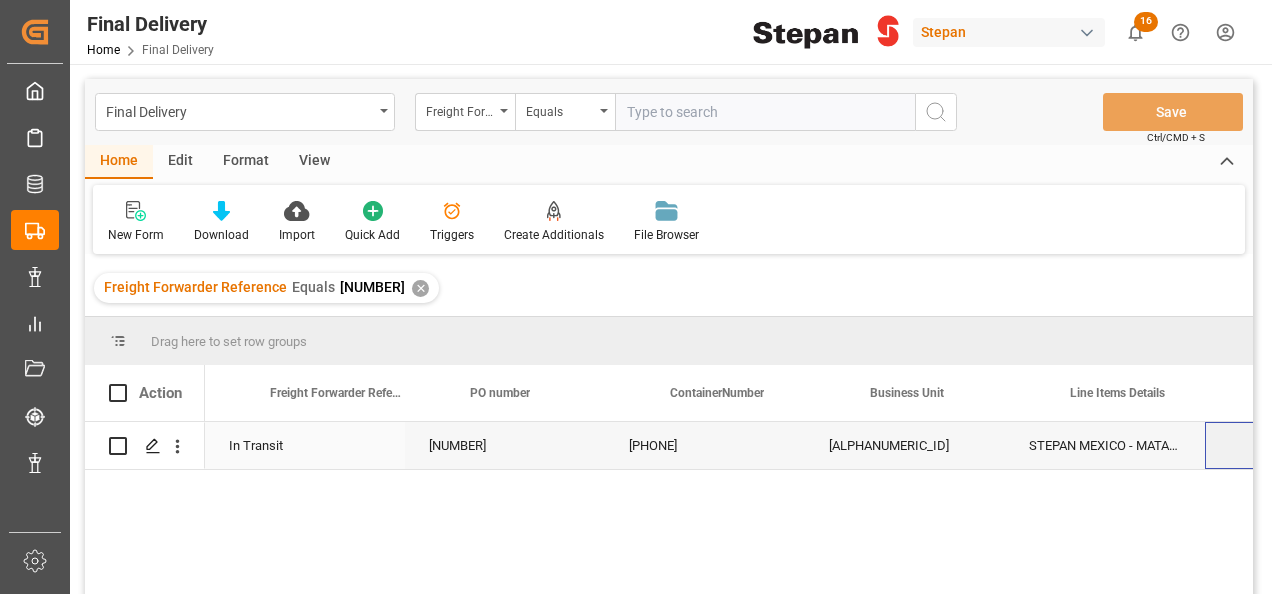 scroll, scrollTop: 0, scrollLeft: 158, axis: horizontal 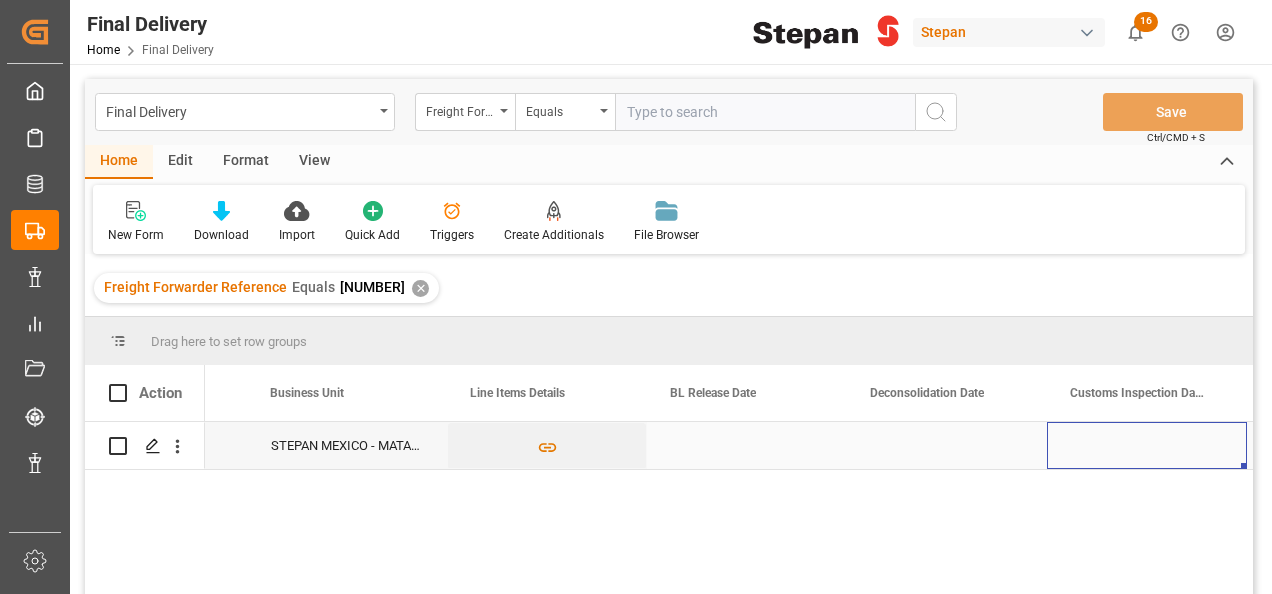 click at bounding box center [747, 445] 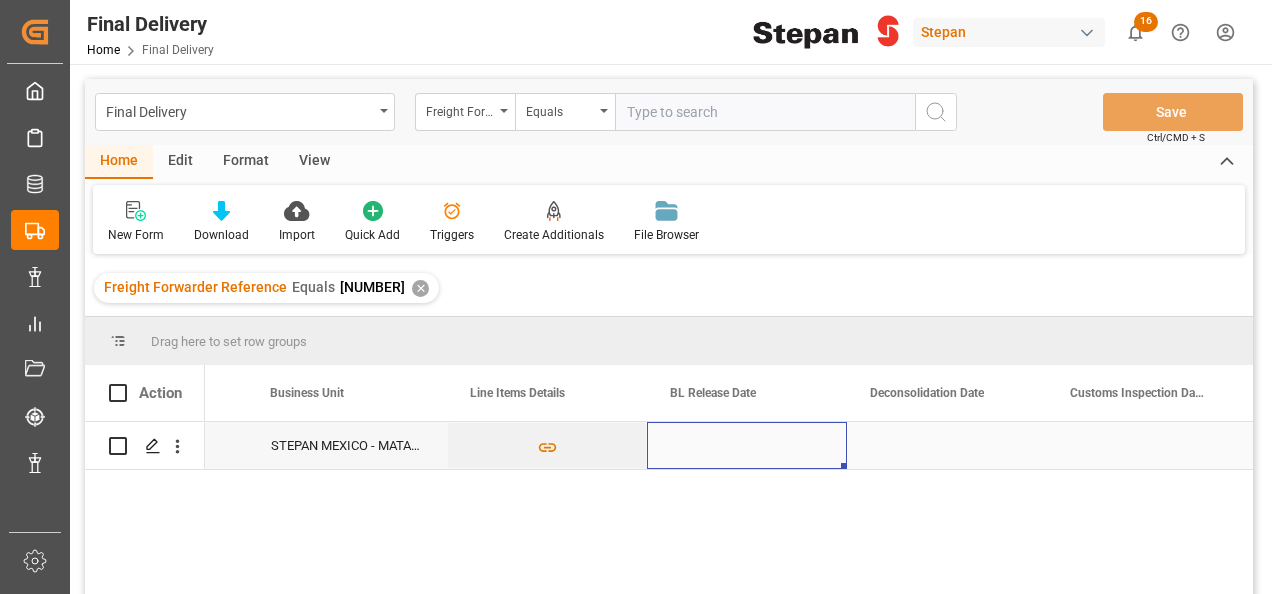 click at bounding box center [747, 445] 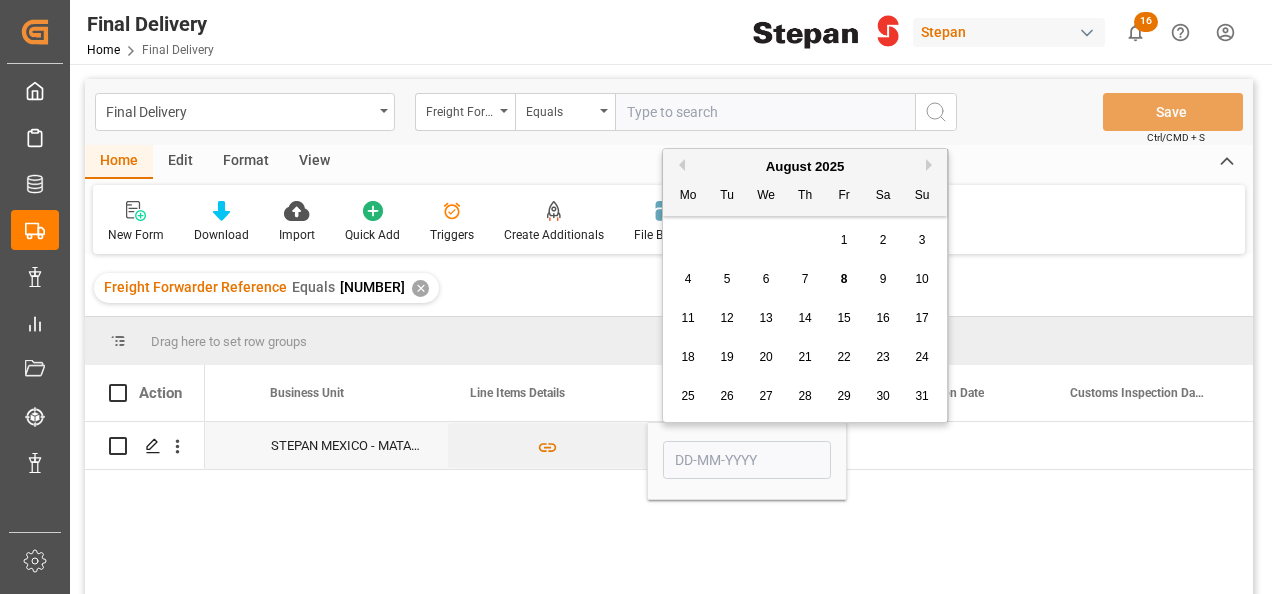 click on "8" at bounding box center (844, 280) 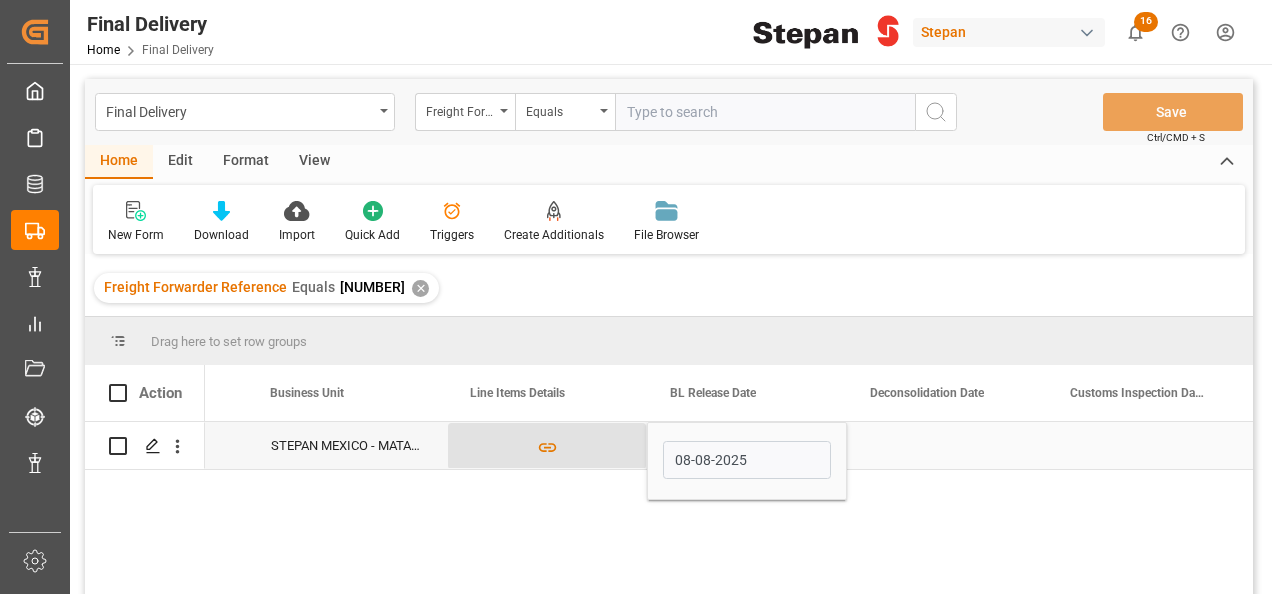 click at bounding box center [547, 446] 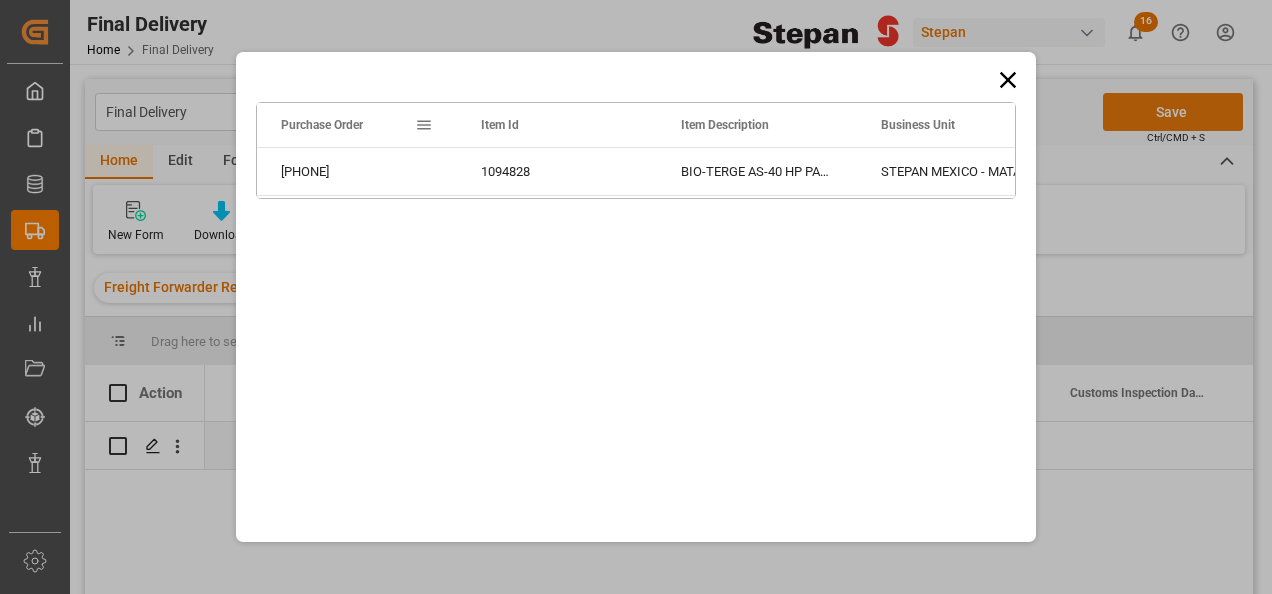 click on "Created by potrace 1.15, written by Peter Selinger 2001-2017 Created by potrace 1.15, written by Peter Selinger 2001-2017 My Cockpit My Cockpit Master Data Master Data Order Data Order Data Track Track Data Management Data Management My Reports My Reports Document Management Document Management Tracking Tracking Notifications Notifications Sidebar Settings Back to main menu Container Schema Container Schema Final Delivery Final Delivery Additionals Additionals Final Delivery Home Final Delivery [NAME] [NUMBER] Notifications Only show unread All Mark all categories read Downloads Mark all as read Purchase Orders [NUMBER] days ago [NUMBER] number of rows downloaded Container Schema [NUMBER] days ago [NUMBER] number of rows downloaded Container Schema [NUMBER] days ago [NUMBER] number of rows downloaded Container Schema [NUMBER] days ago [NUMBER] number of rows downloaded Uploads Mark all as read Line Items [NUMBER] days ago [NUMBER] number of rows uploaded Line Items [NUMBER] days ago [NUMBER] number of rows uploaded Line Items [NUMBER] days ago [NUMBER] number of rows uploaded Purchase Orders [NUMBER] days ago" at bounding box center (636, 297) 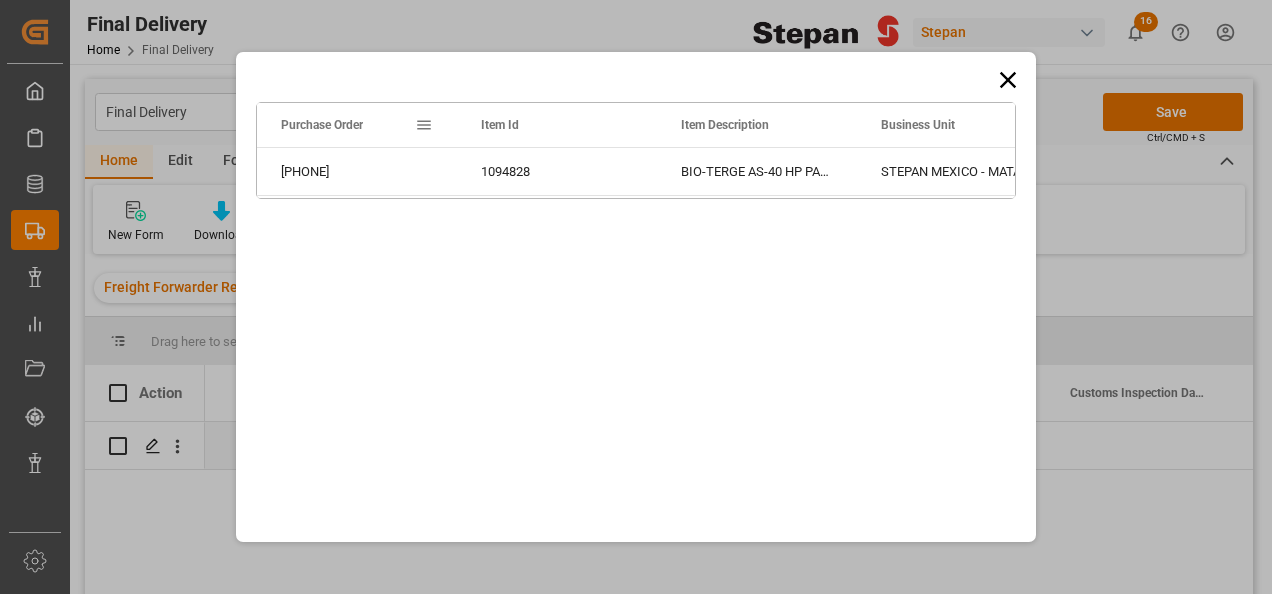 click 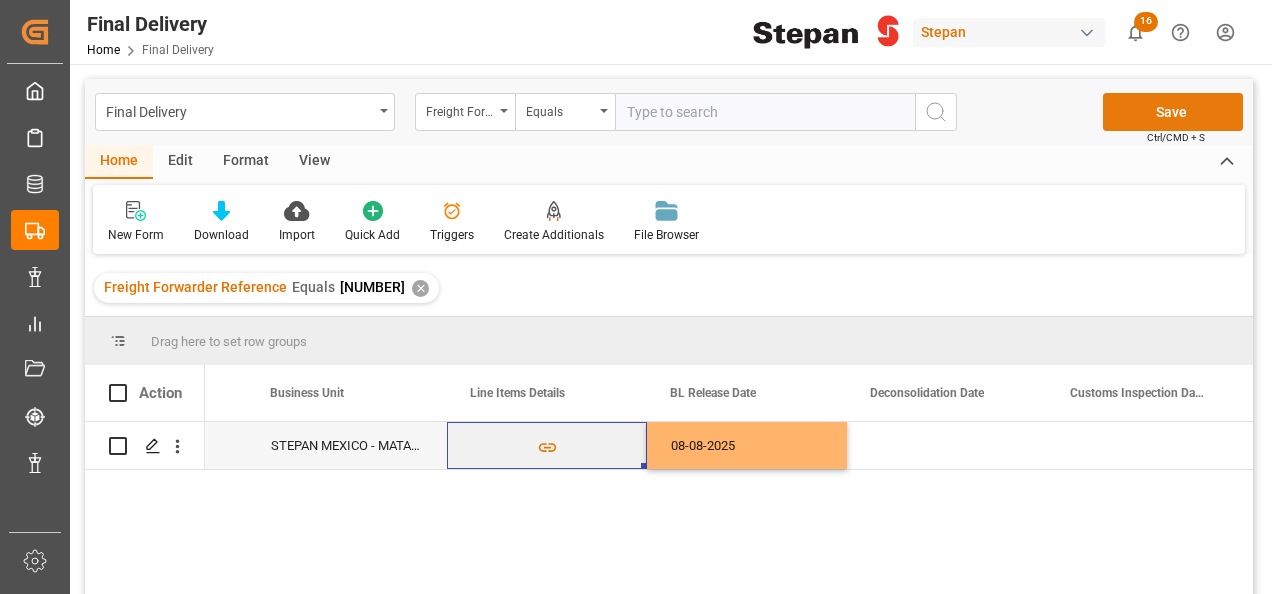 click on "Save" at bounding box center (1173, 112) 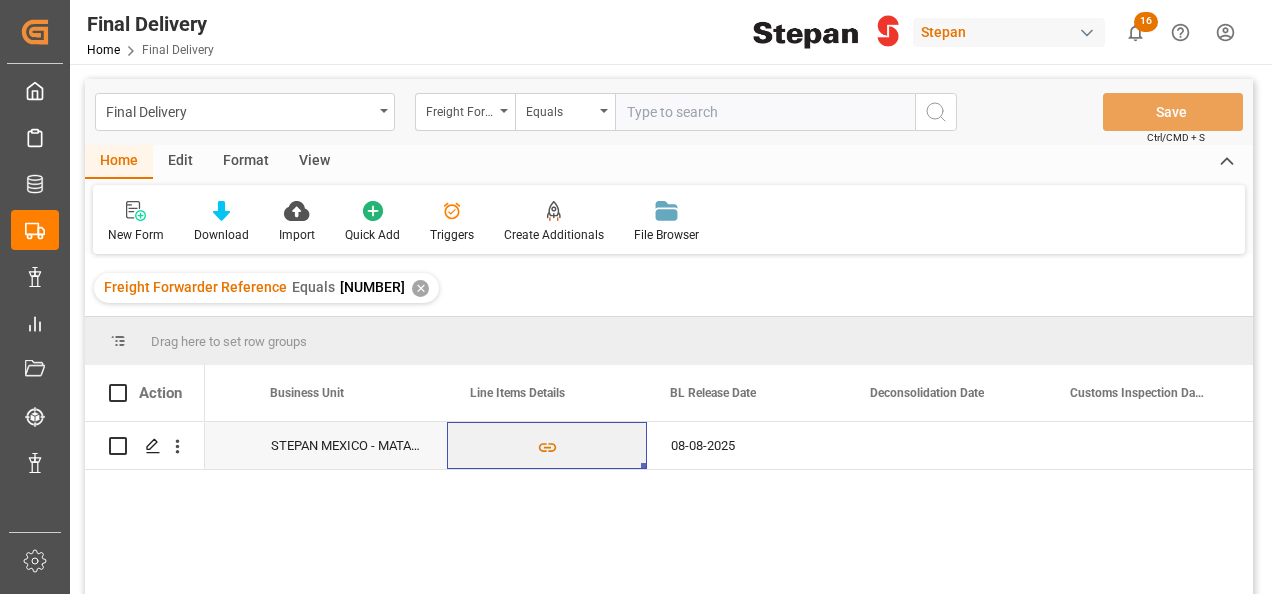 click on "✕" at bounding box center [420, 288] 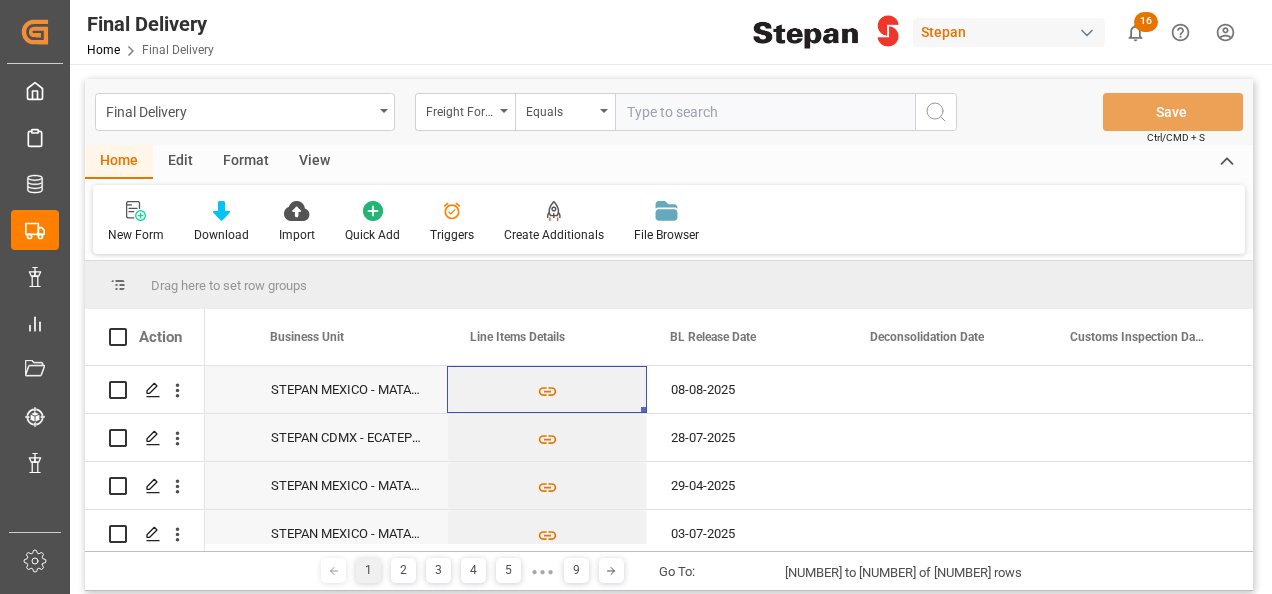 scroll, scrollTop: 0, scrollLeft: 759, axis: horizontal 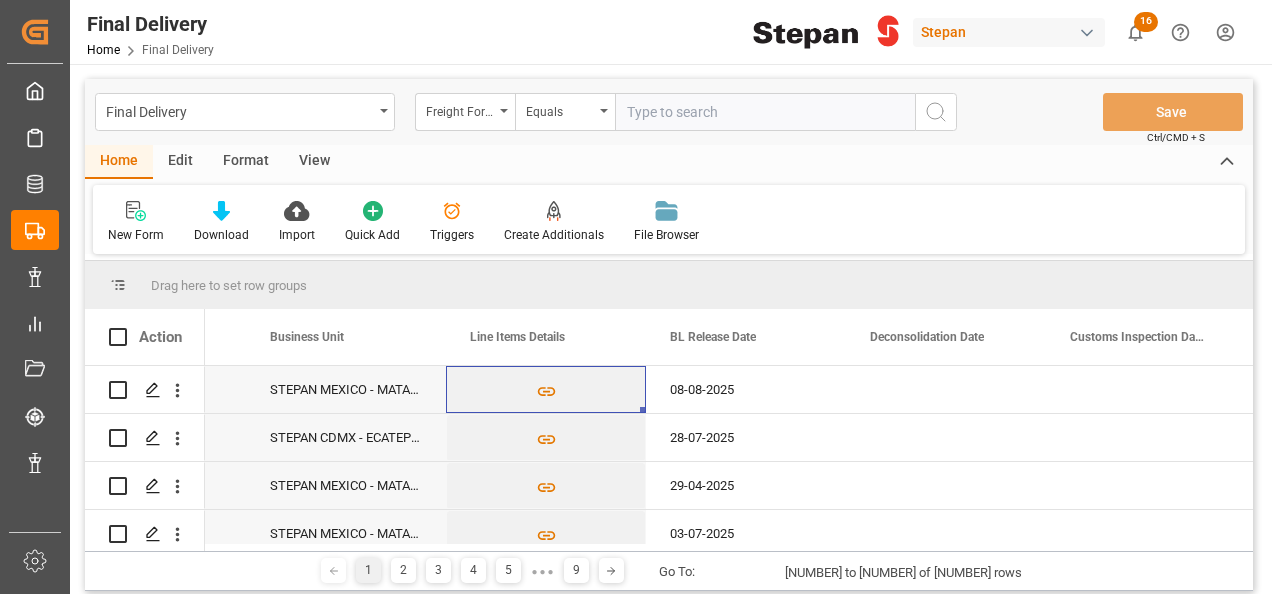 click at bounding box center (765, 112) 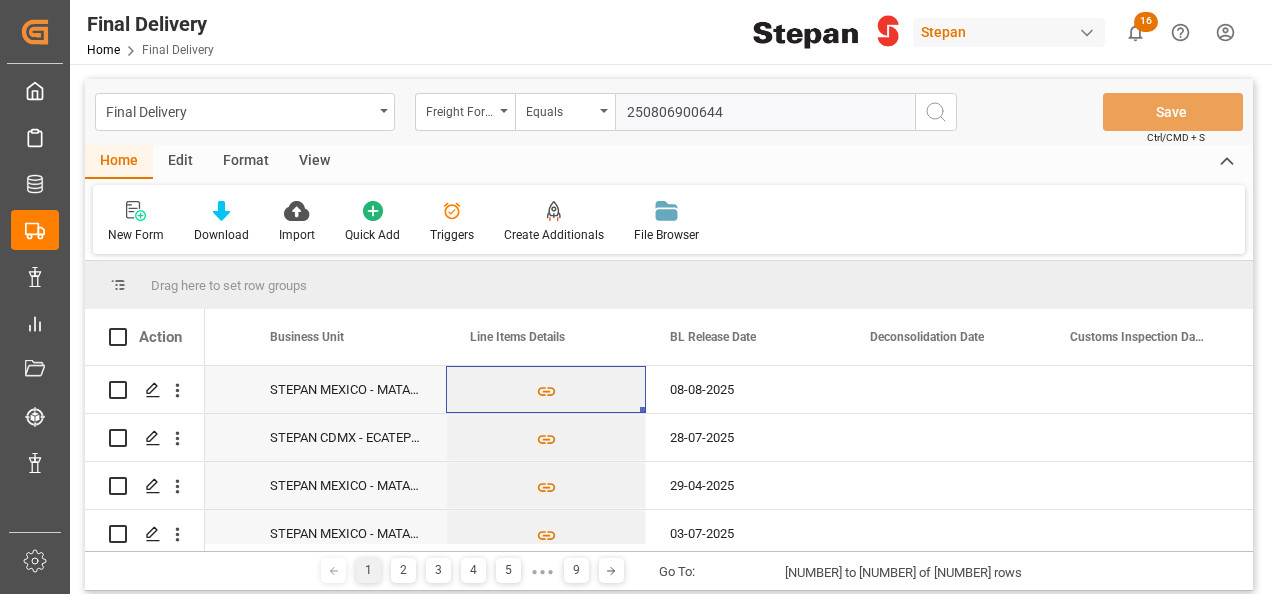 type on "250806900644" 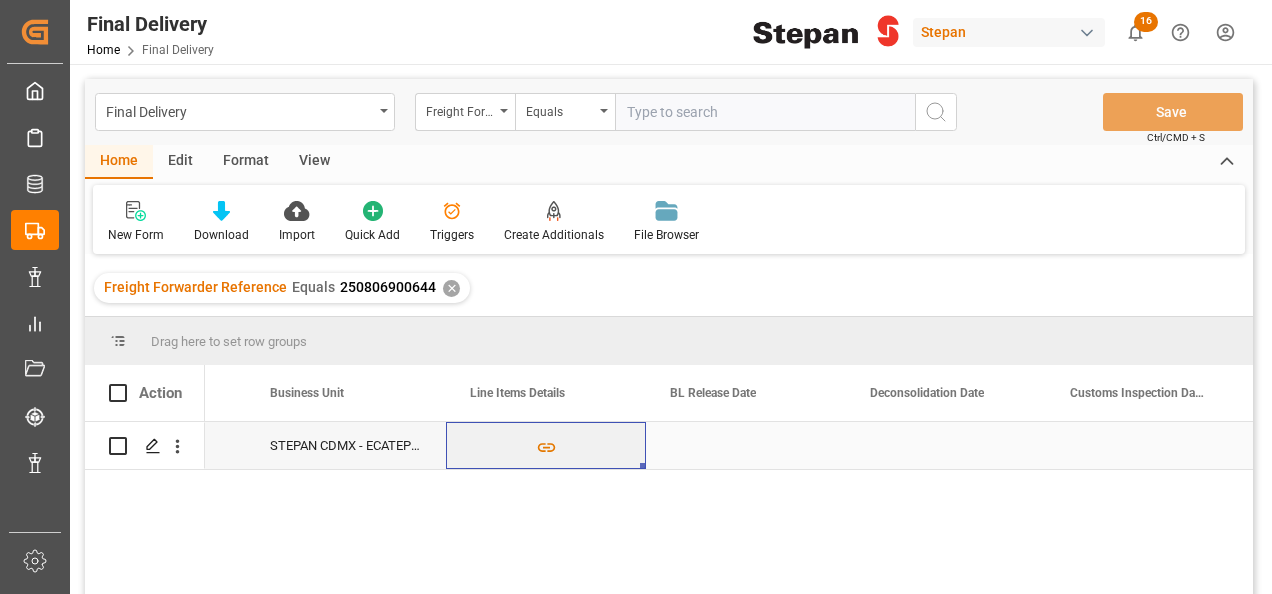 click at bounding box center (746, 445) 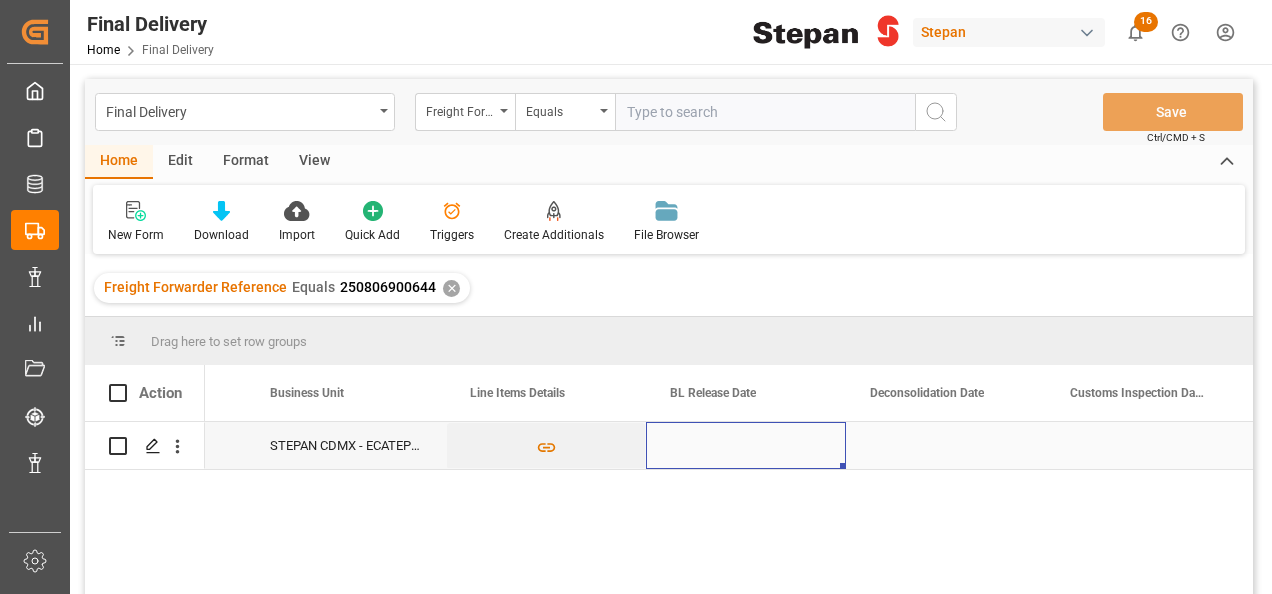 click at bounding box center (746, 445) 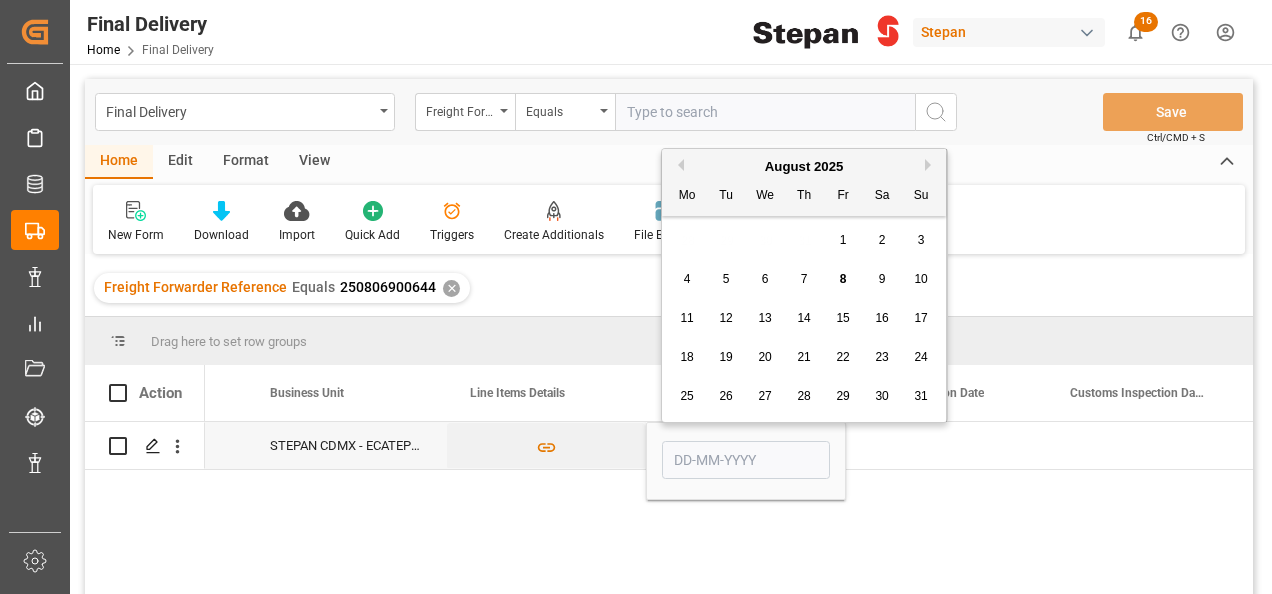 click on "8" at bounding box center (843, 279) 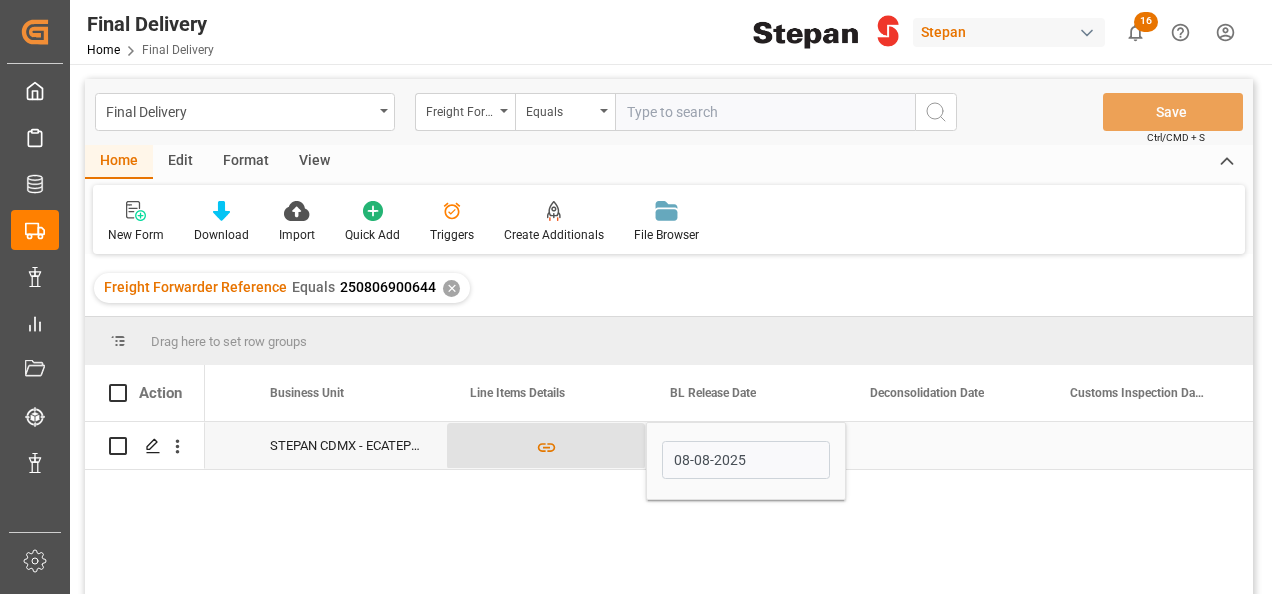 click at bounding box center (546, 446) 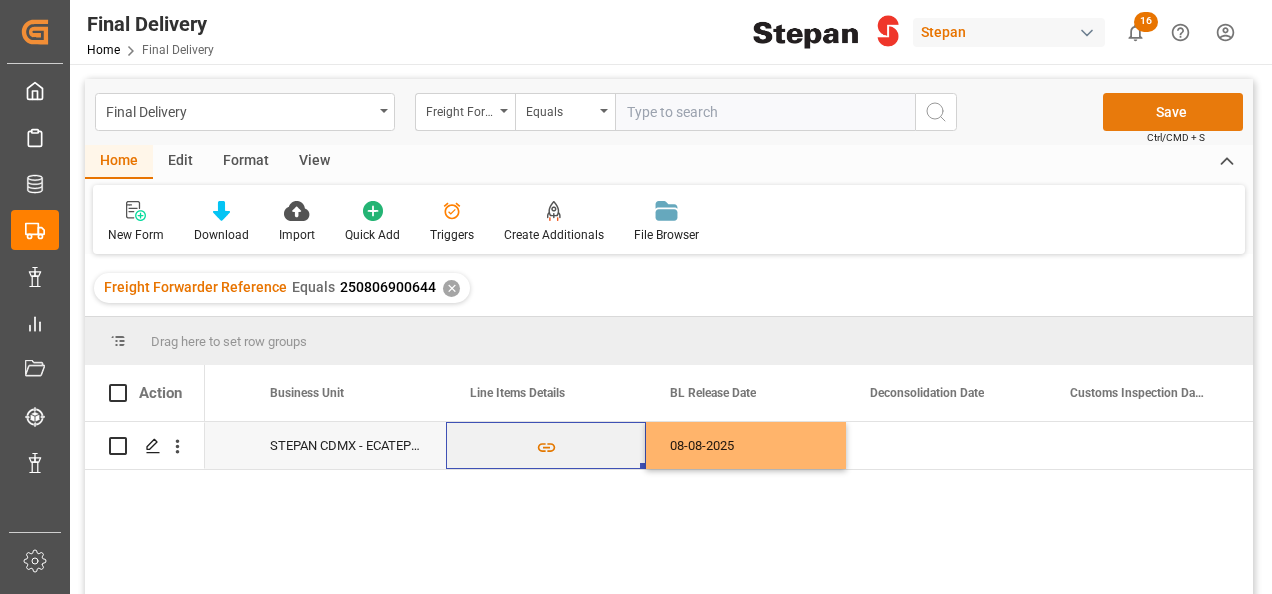 click on "Save" at bounding box center (1173, 112) 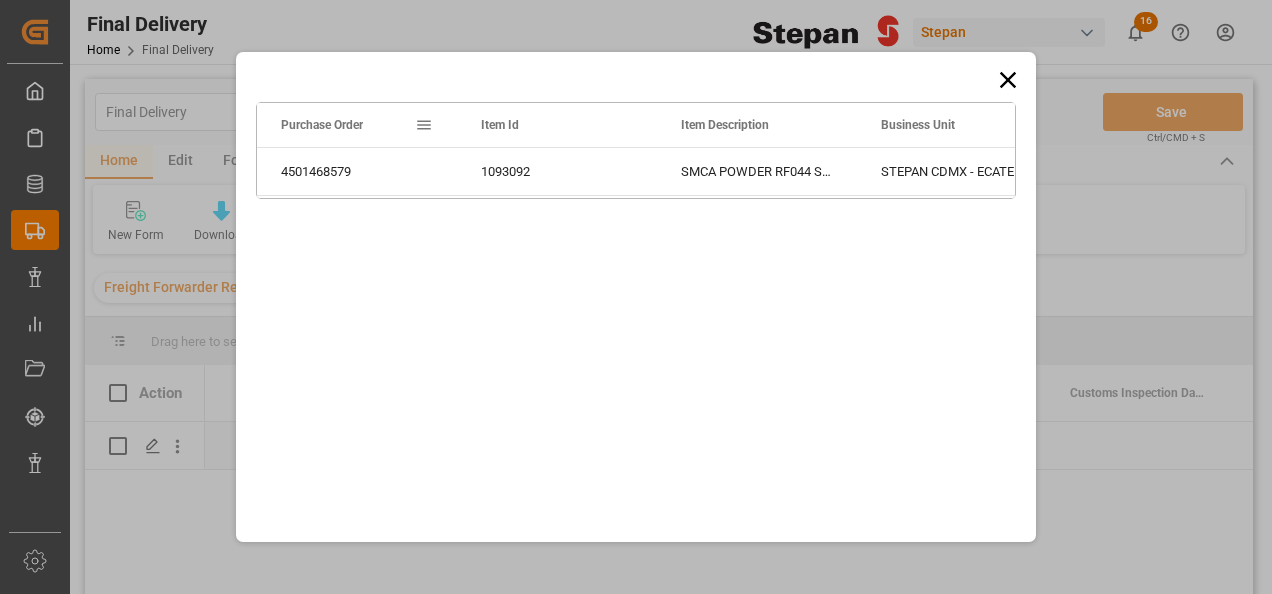 click on "Created by potrace 1.15, written by Peter Selinger 2001-2017 Created by potrace 1.15, written by Peter Selinger 2001-2017 My Cockpit My Cockpit Master Data Master Data Order Data Order Data Track Track Data Management Data Management My Reports My Reports Document Management Document Management Tracking Tracking Notifications Notifications Sidebar Settings Back to main menu Container Schema Container Schema Final Delivery Final Delivery Additionals Additionals Final Delivery Home Final Delivery [NAME] [NUMBER] Notifications Only show unread All Mark all categories read Downloads Mark all as read Purchase Orders [NUMBER] days ago [NUMBER] number of rows downloaded Container Schema [NUMBER] days ago [NUMBER] number of rows downloaded Container Schema [NUMBER] days ago [NUMBER] number of rows downloaded Container Schema [NUMBER] days ago [NUMBER] number of rows downloaded Uploads Mark all as read Line Items [NUMBER] days ago [NUMBER] number of rows uploaded Line Items [NUMBER] days ago [NUMBER] number of rows uploaded Line Items [NUMBER] days ago [NUMBER] number of rows uploaded Purchase Orders [NUMBER] days ago" at bounding box center (636, 297) 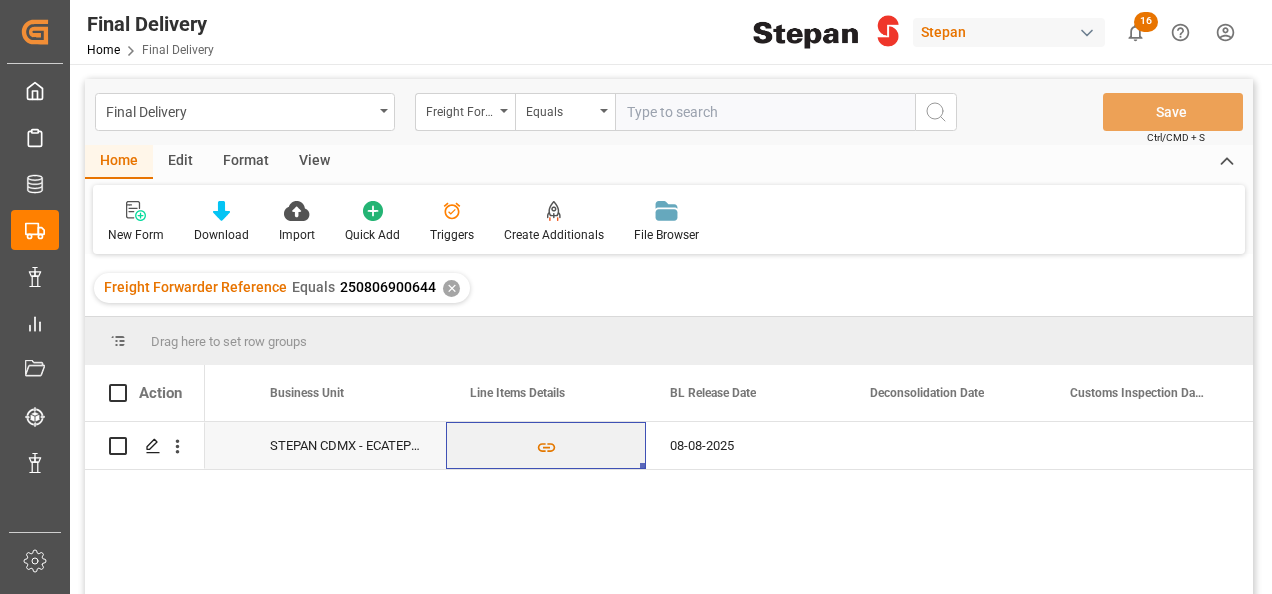 click on "✕" at bounding box center [451, 288] 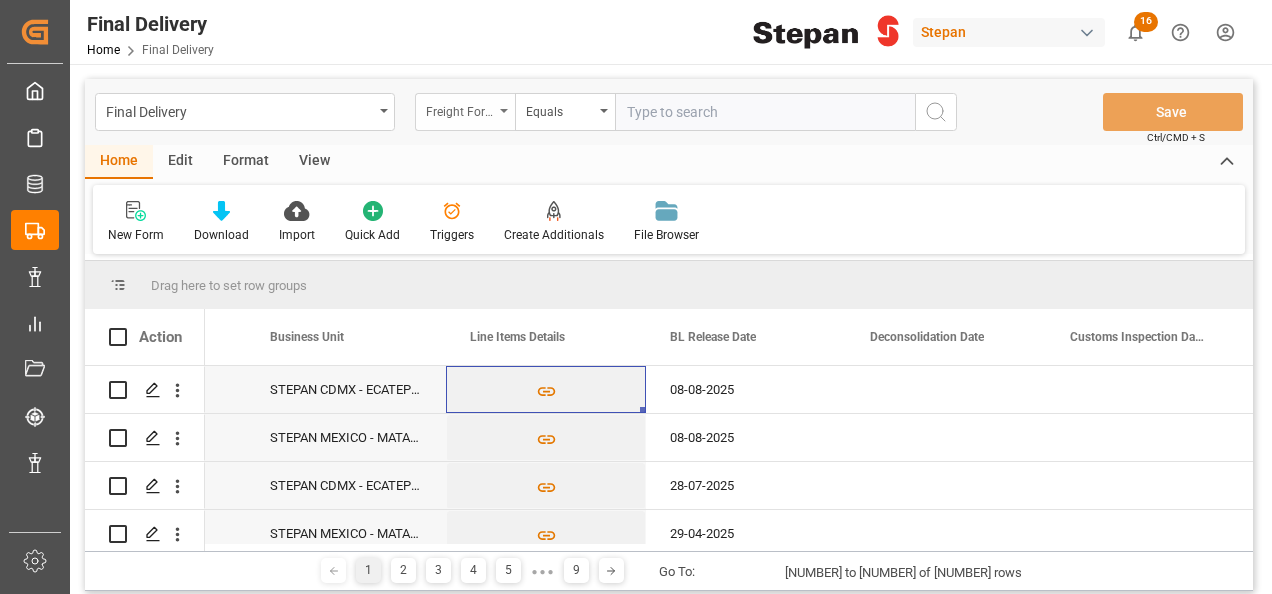 click on "Freight Forwarder Reference" at bounding box center [465, 112] 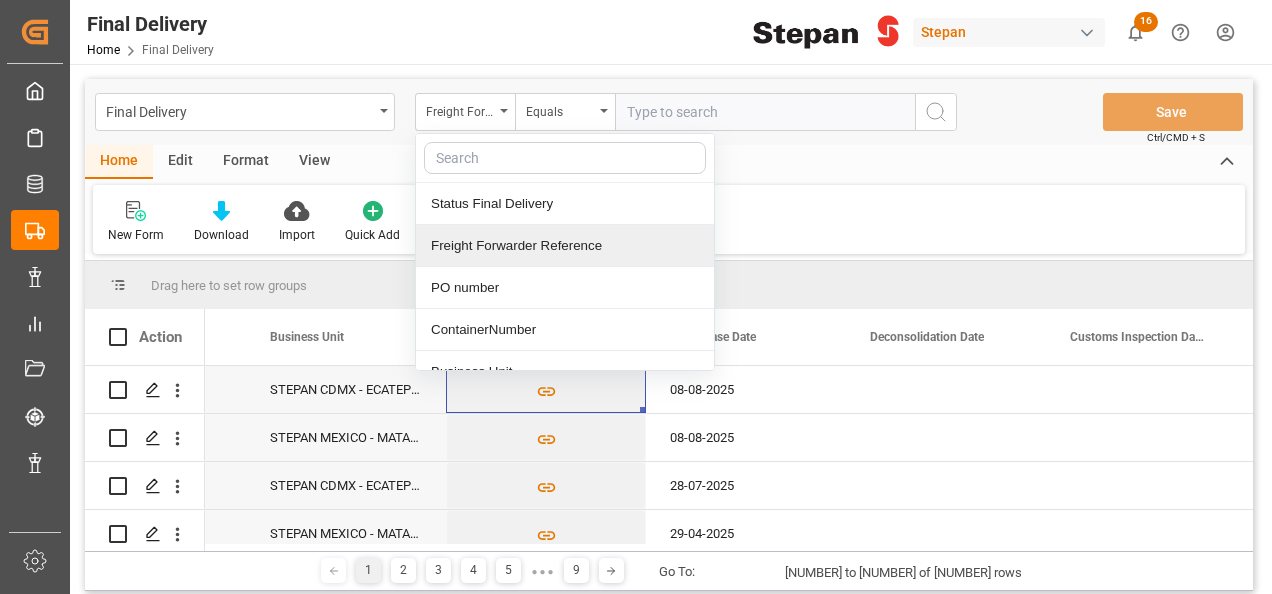 click on "Freight Forwarder Reference" at bounding box center (565, 246) 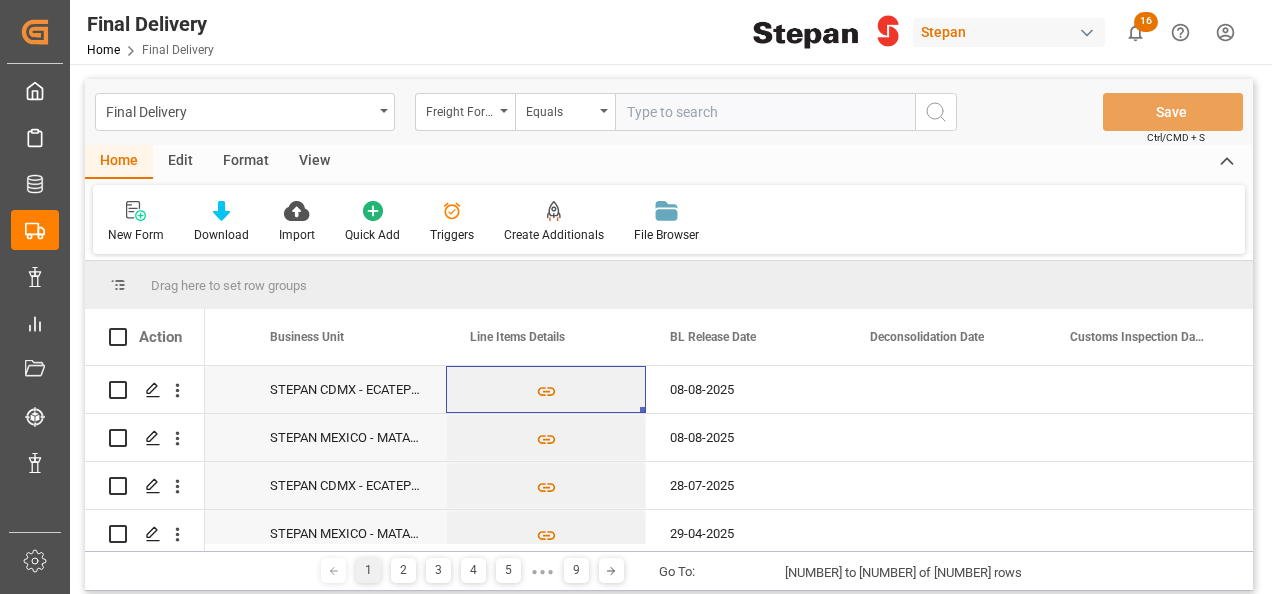 click at bounding box center (765, 112) 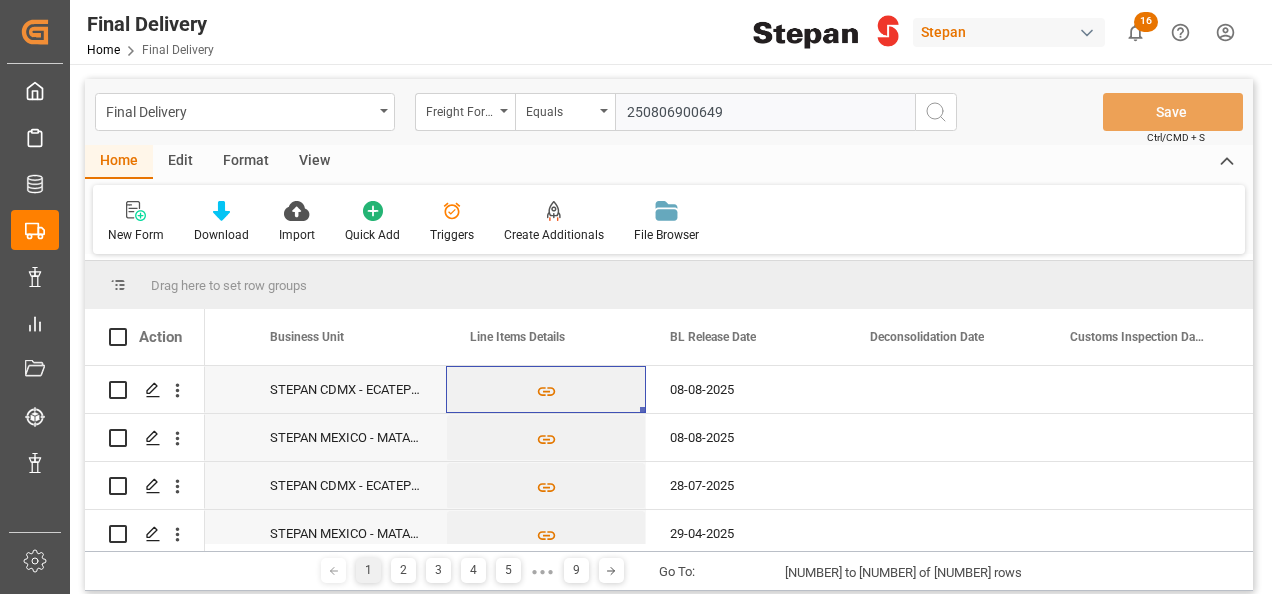 type on "250806900649" 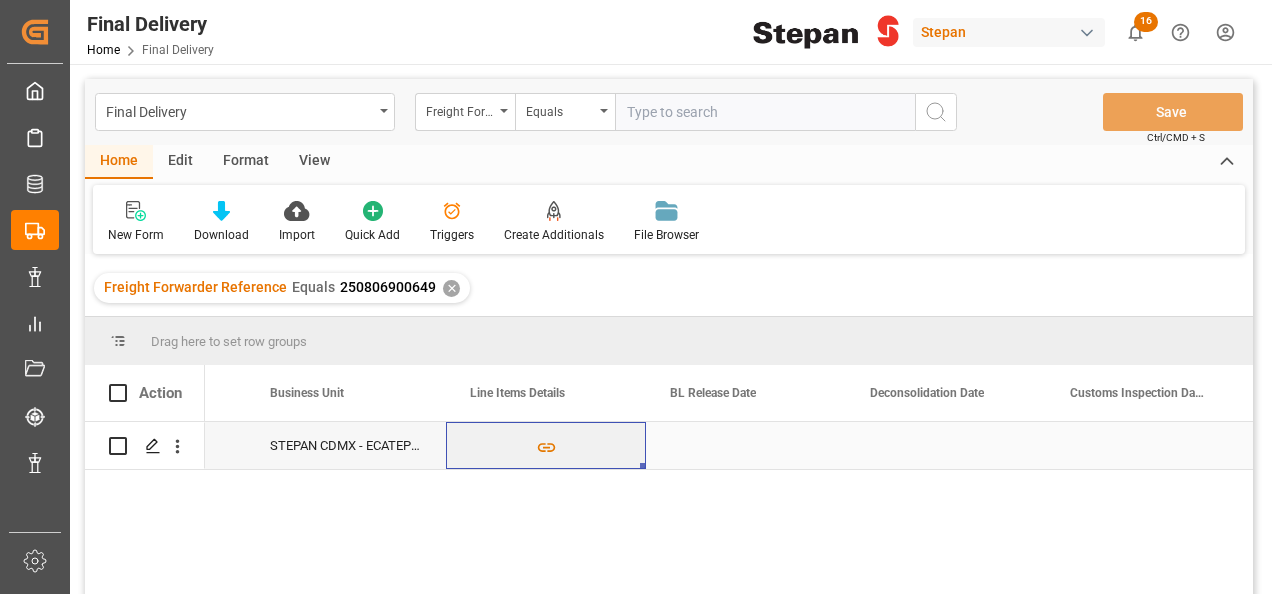 click on "STEPAN CDMX - ECATEPEC" at bounding box center (346, 445) 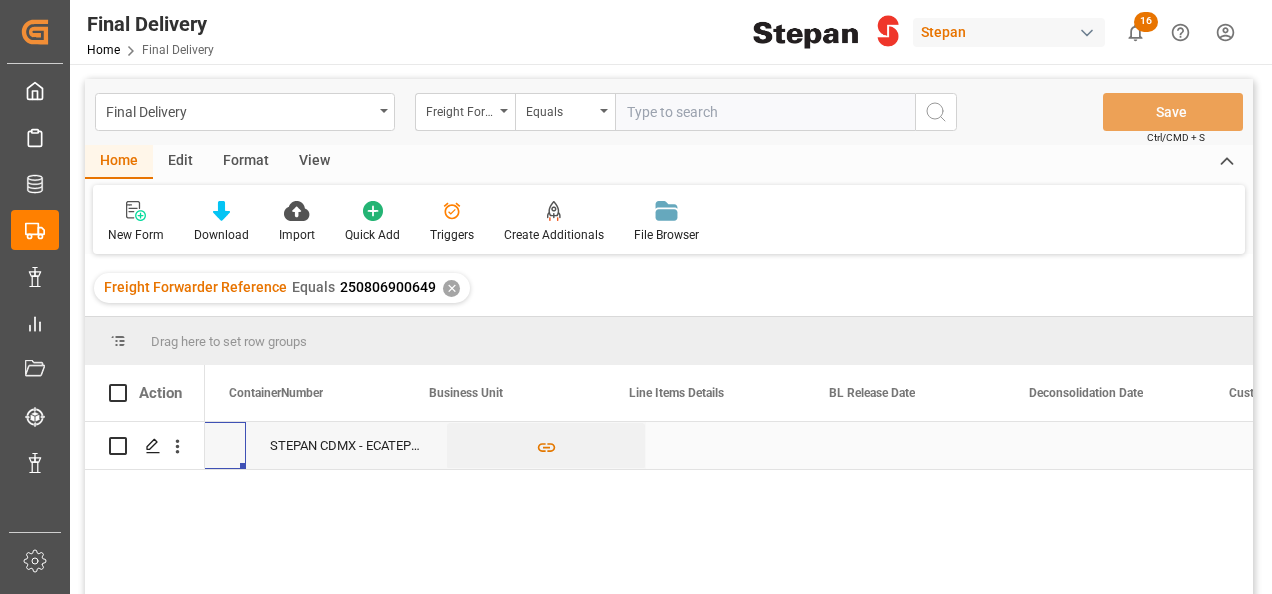 scroll, scrollTop: 0, scrollLeft: 600, axis: horizontal 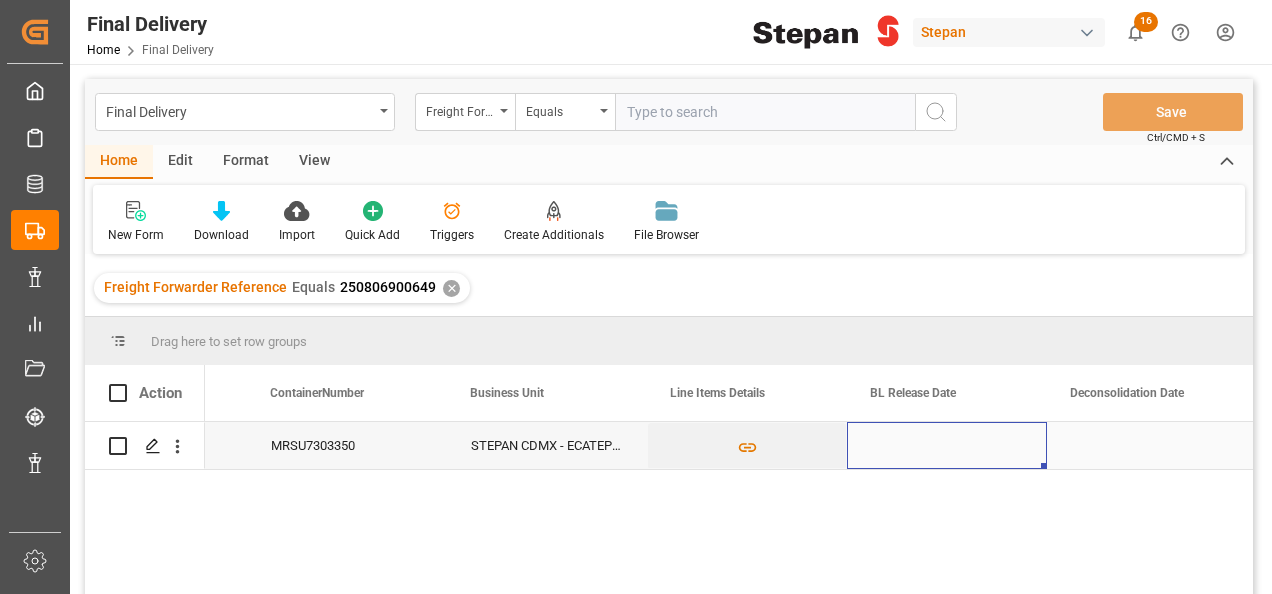 click at bounding box center (947, 445) 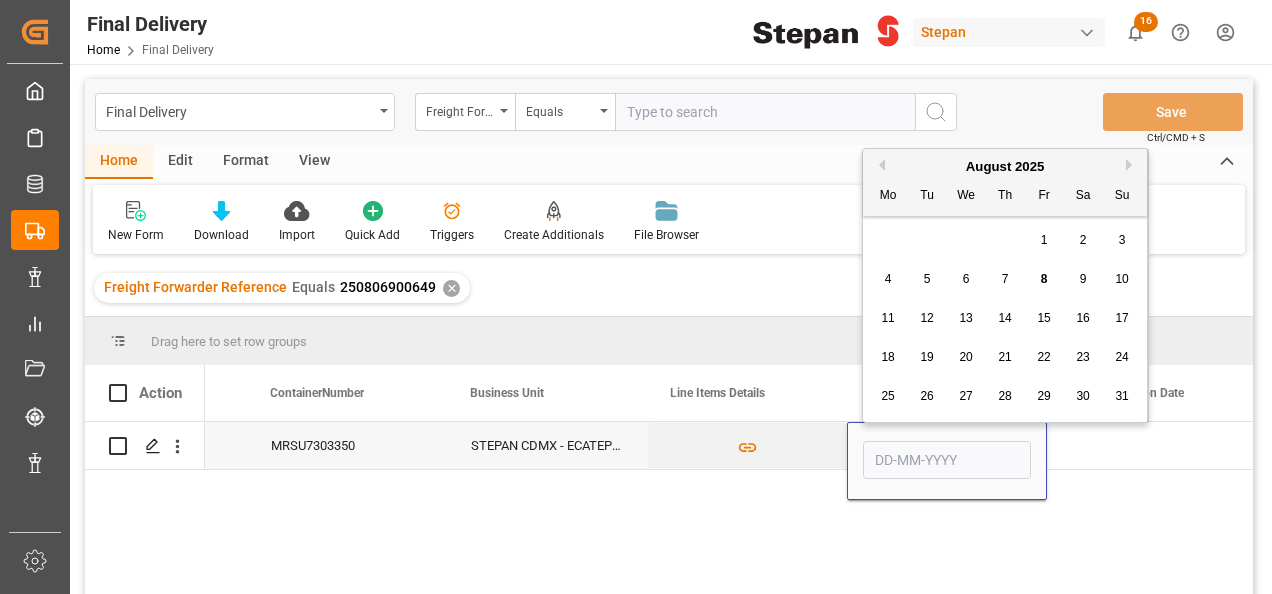 click on "8" at bounding box center [1044, 279] 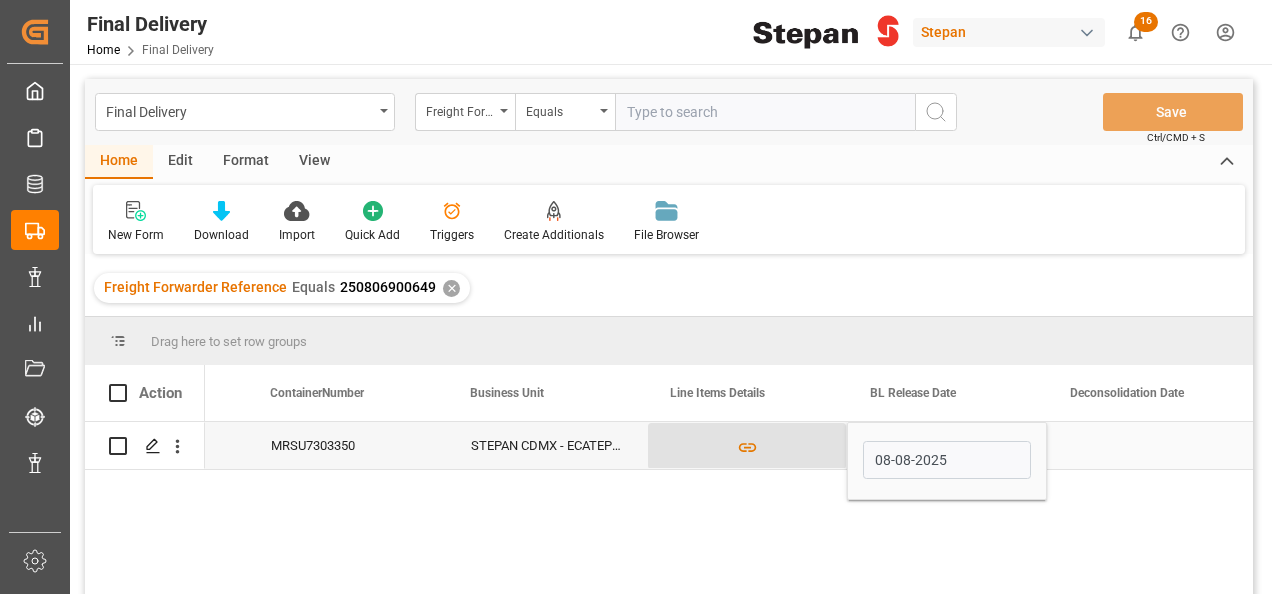 click at bounding box center [747, 446] 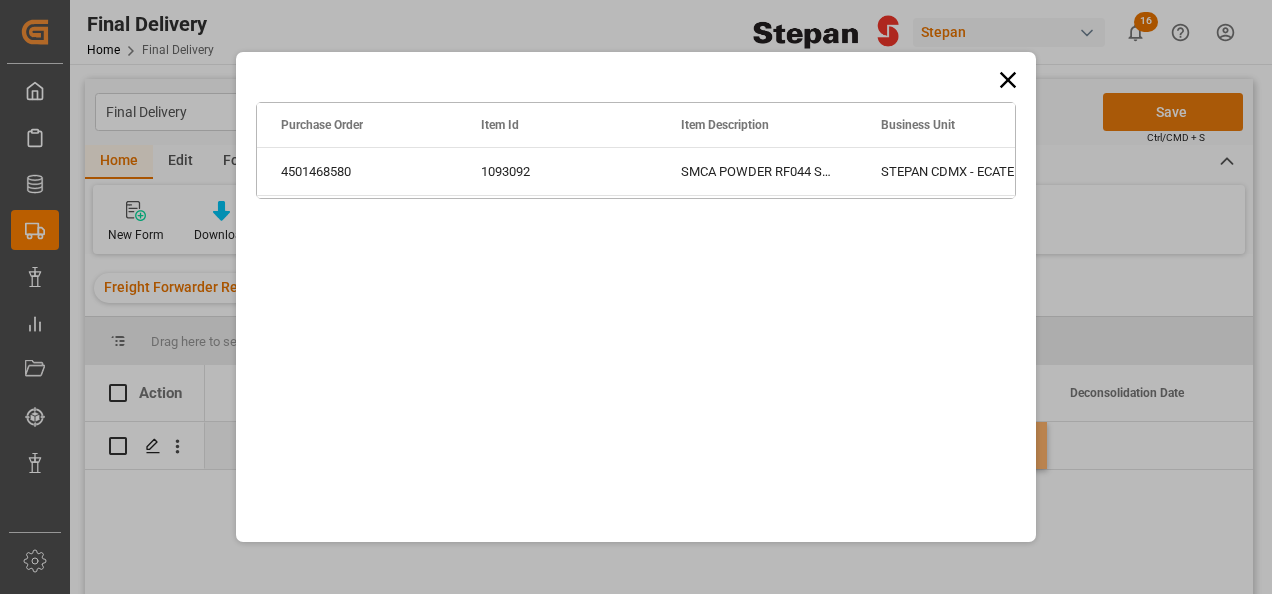 click on "Drag here to set row groups Drag here to set column labels
Purchase Order
Item Id
Item Description
[NUMBER]" at bounding box center [636, 297] 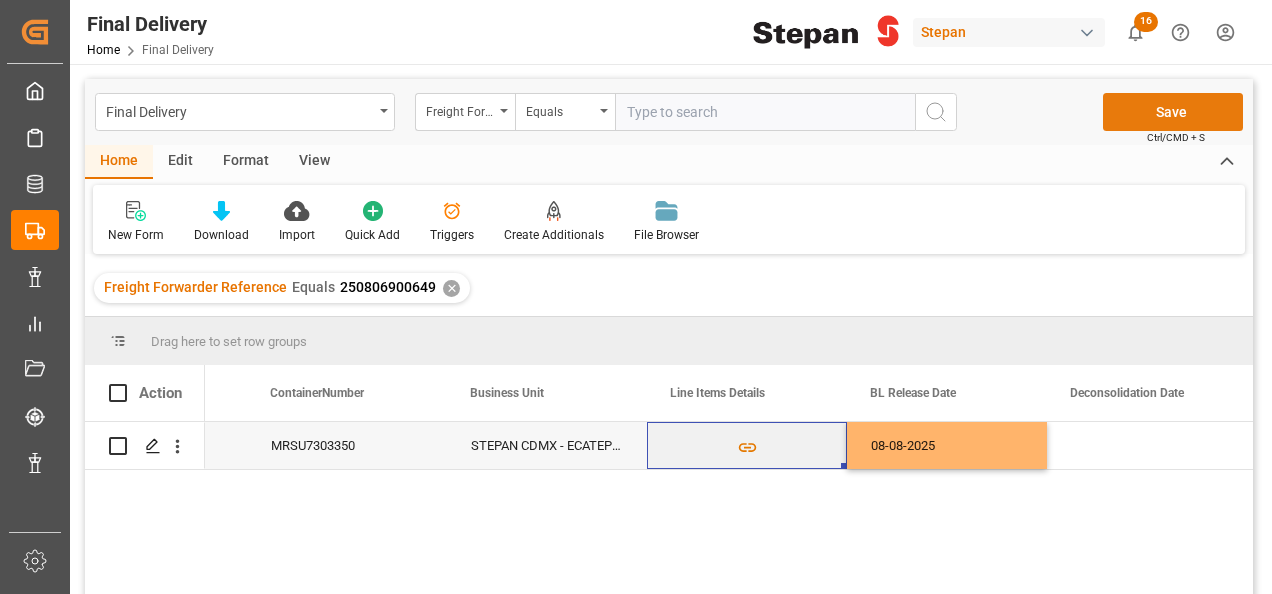 click on "Save" at bounding box center (1173, 112) 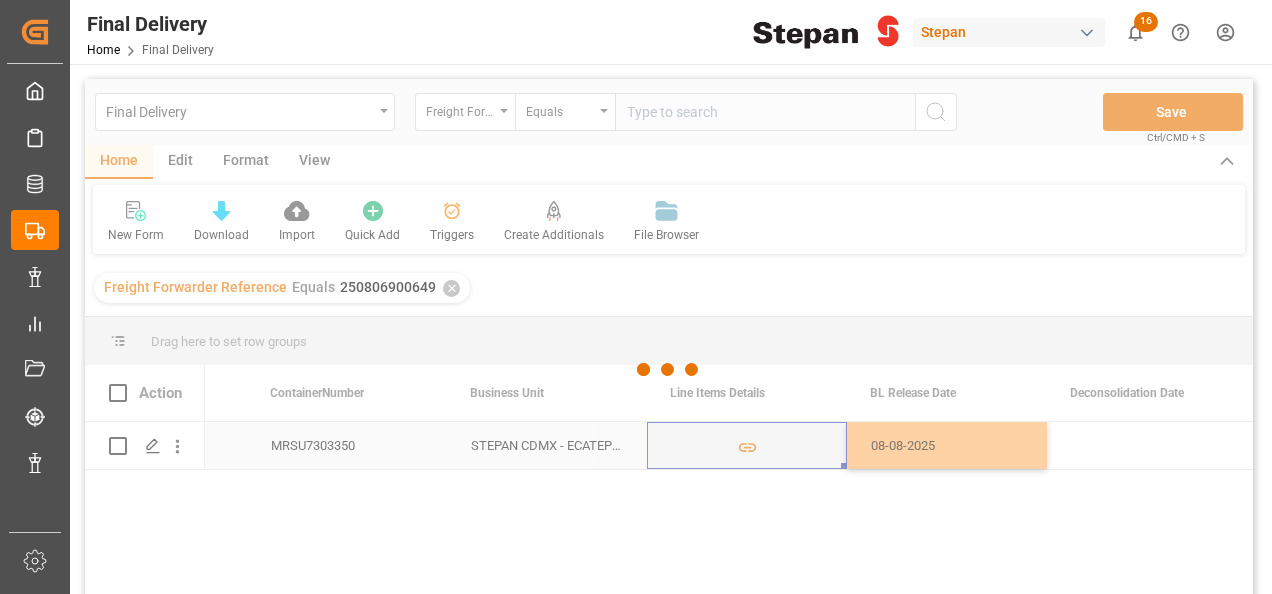 click at bounding box center [669, 370] 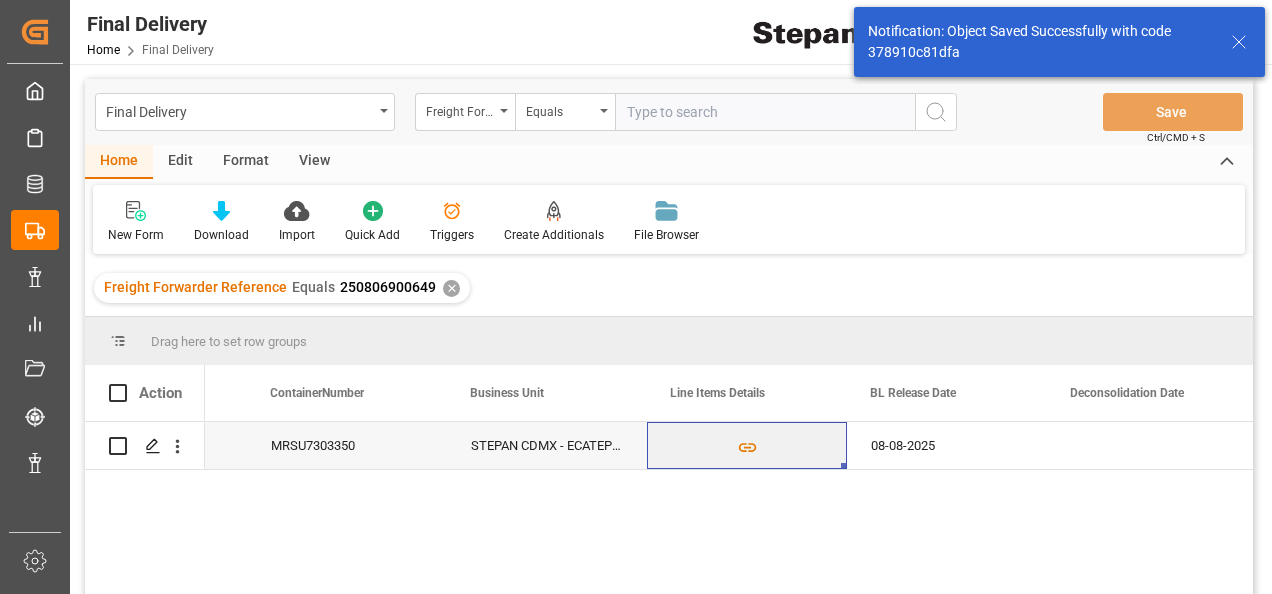 click on "✕" at bounding box center [451, 288] 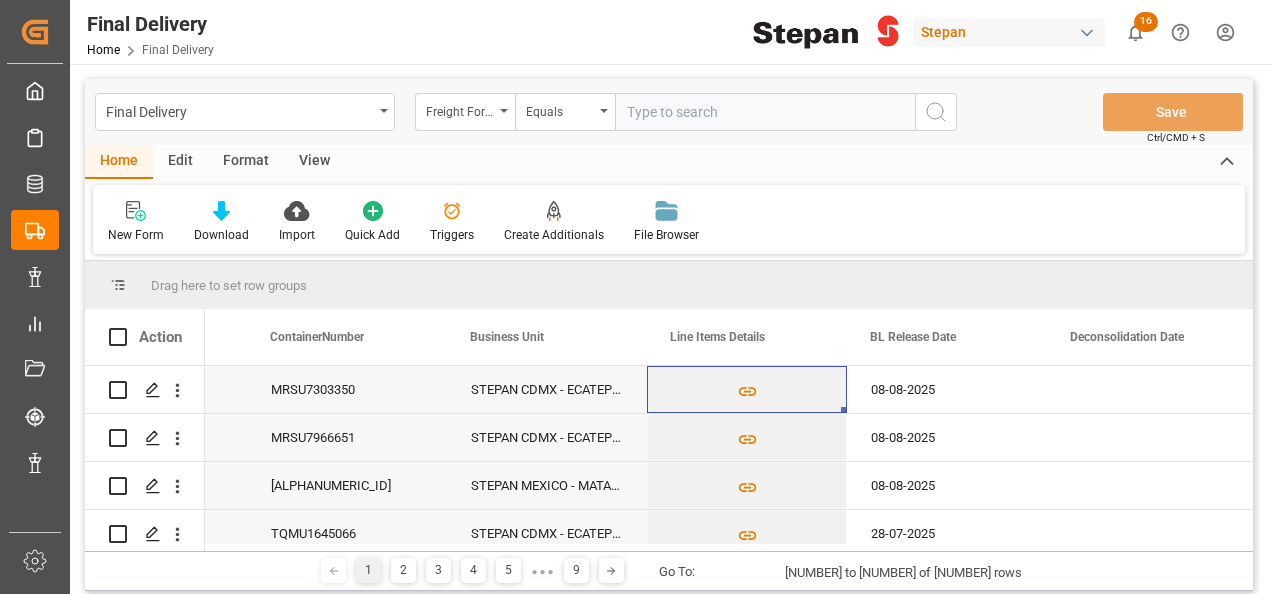 scroll, scrollTop: 0, scrollLeft: 559, axis: horizontal 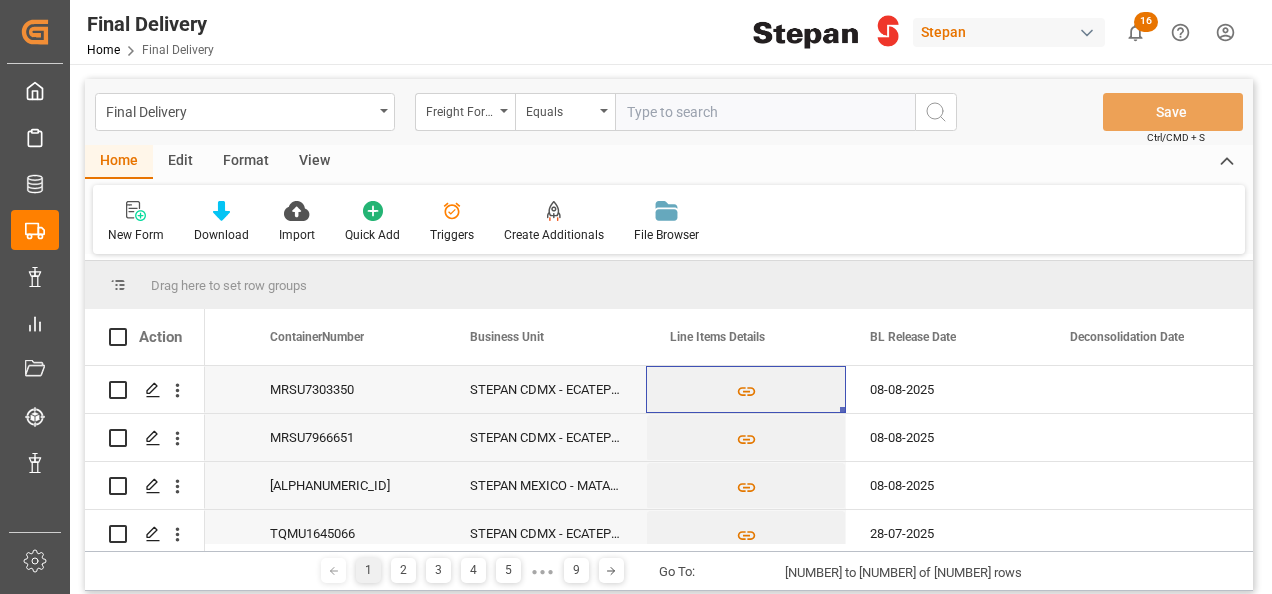 click at bounding box center (765, 112) 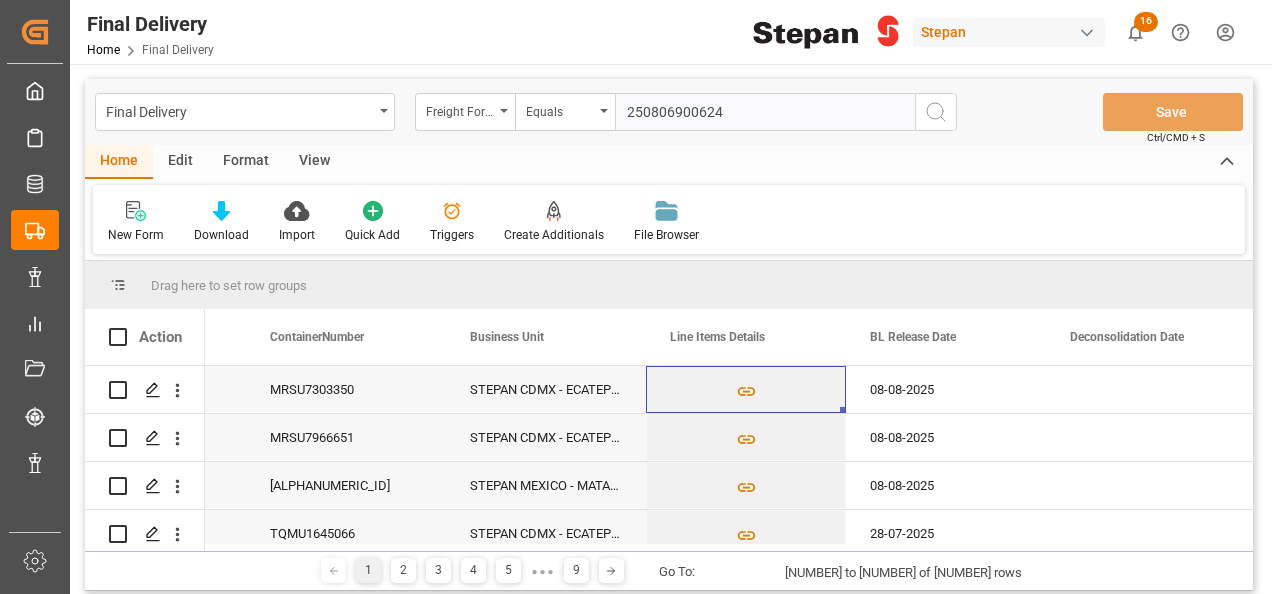 type on "250806900624" 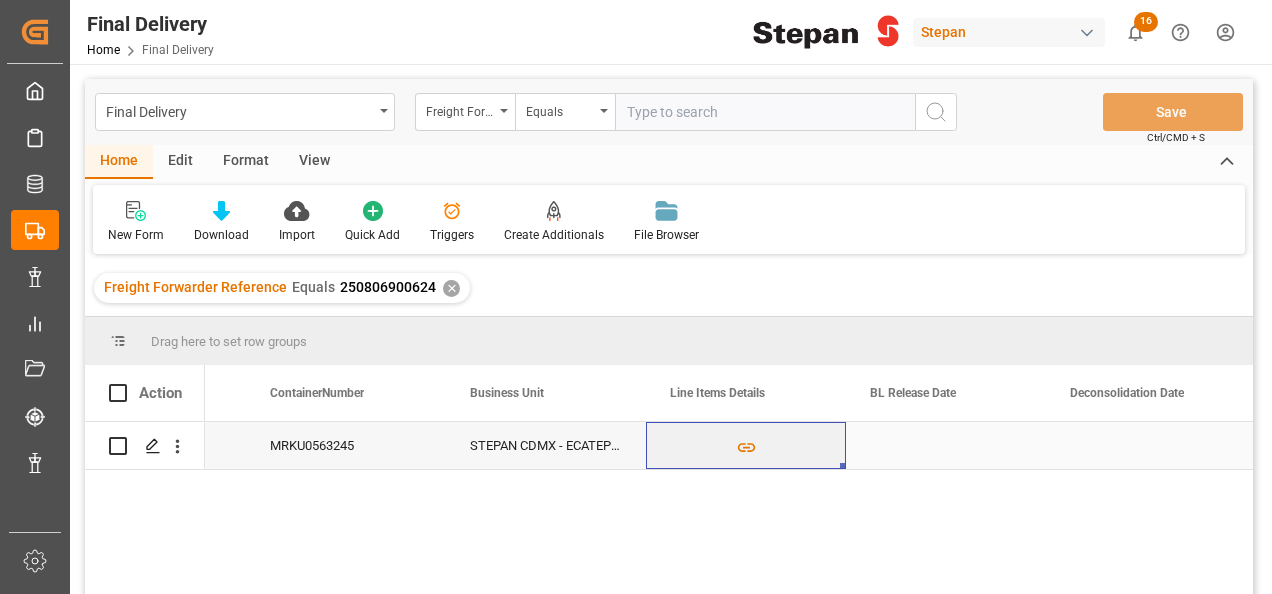 click at bounding box center [946, 445] 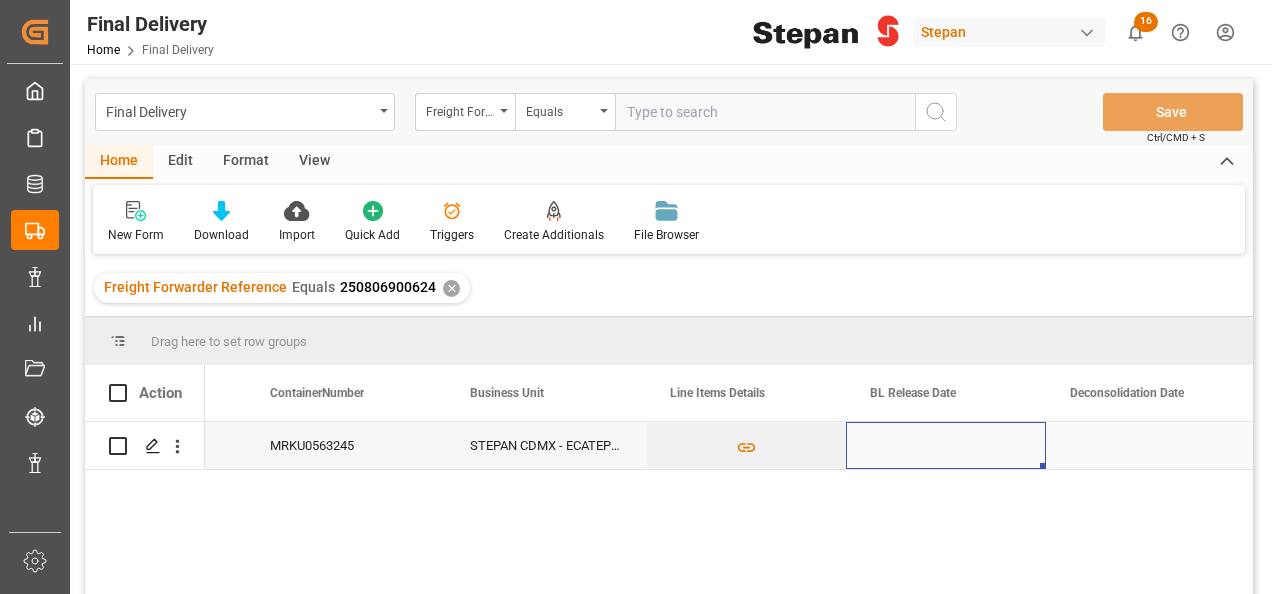 click at bounding box center [946, 445] 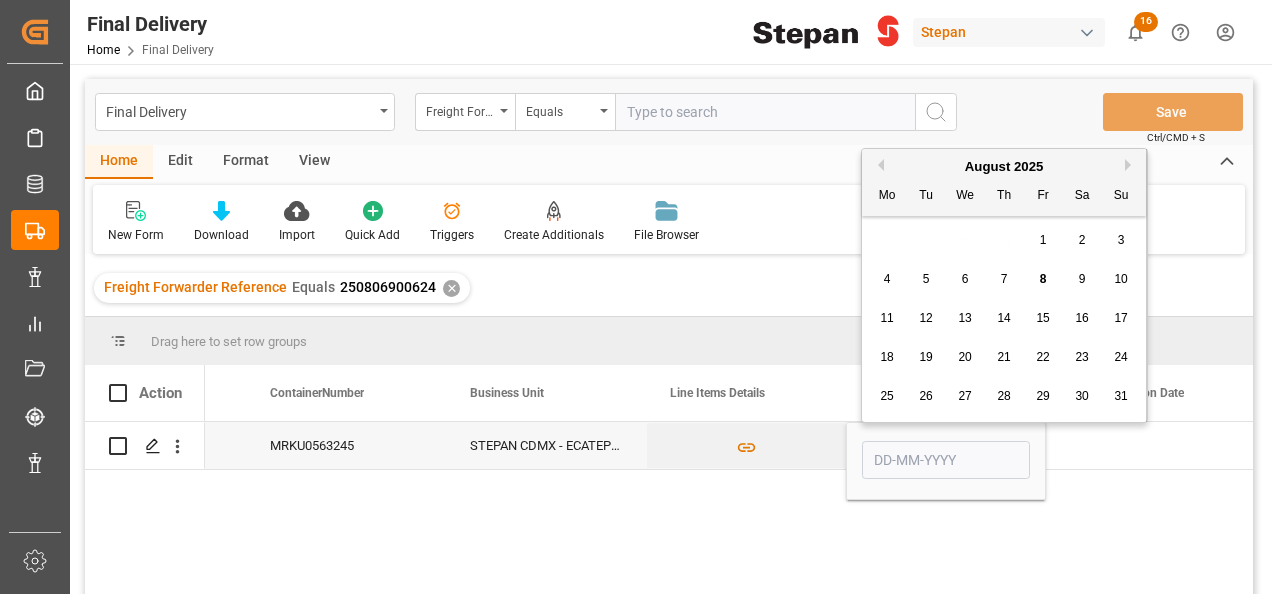 drag, startPoint x: 1044, startPoint y: 272, endPoint x: 1004, endPoint y: 328, distance: 68.8186 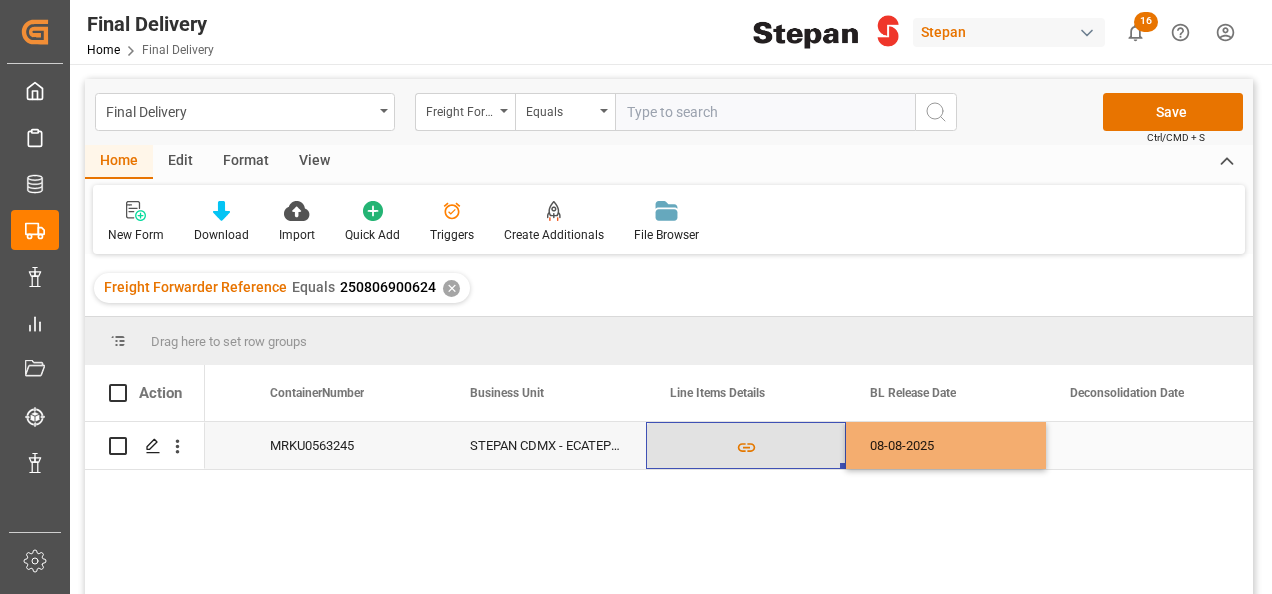 click at bounding box center (746, 446) 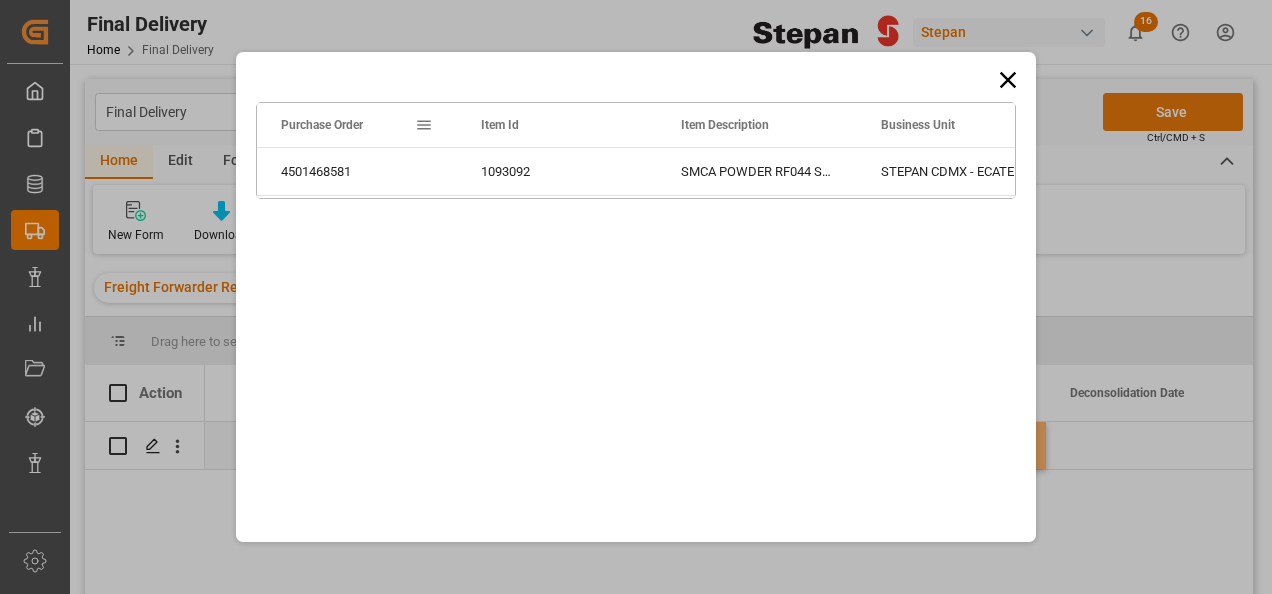 click on "Created by potrace 1.15, written by Peter Selinger 2001-2017 Created by potrace 1.15, written by Peter Selinger 2001-2017 My Cockpit My Cockpit Master Data Master Data Order Data Order Data Track Track Data Management Data Management My Reports My Reports Document Management Document Management Tracking Tracking Notifications Notifications Sidebar Settings Back to main menu Container Schema Container Schema Final Delivery Final Delivery Additionals Additionals Final Delivery Home Final Delivery [NAME] [NUMBER] Notifications Only show unread All Mark all categories read Downloads Mark all as read Purchase Orders [NUMBER] days ago [NUMBER] number of rows downloaded Container Schema [NUMBER] days ago [NUMBER] number of rows downloaded Container Schema [NUMBER] days ago [NUMBER] number of rows downloaded Container Schema [NUMBER] days ago [NUMBER] number of rows downloaded Uploads Mark all as read Line Items [NUMBER] days ago [NUMBER] number of rows uploaded Line Items [NUMBER] days ago [NUMBER] number of rows uploaded Line Items [NUMBER] days ago [NUMBER] number of rows uploaded Purchase Orders [NUMBER] days ago" at bounding box center [636, 297] 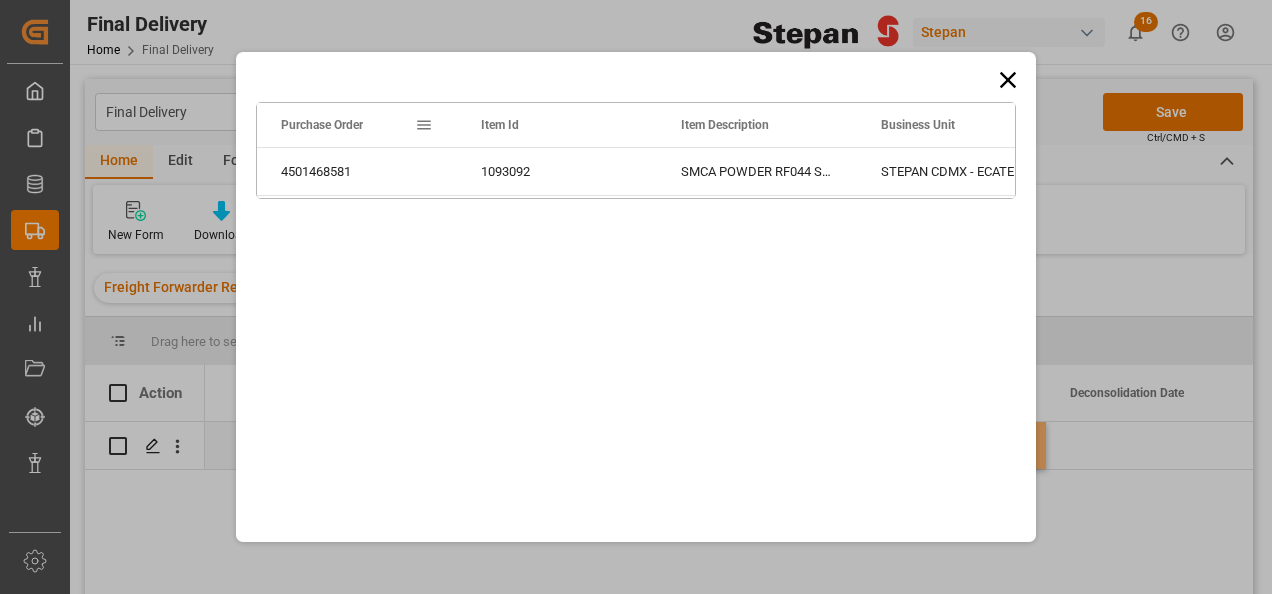 click 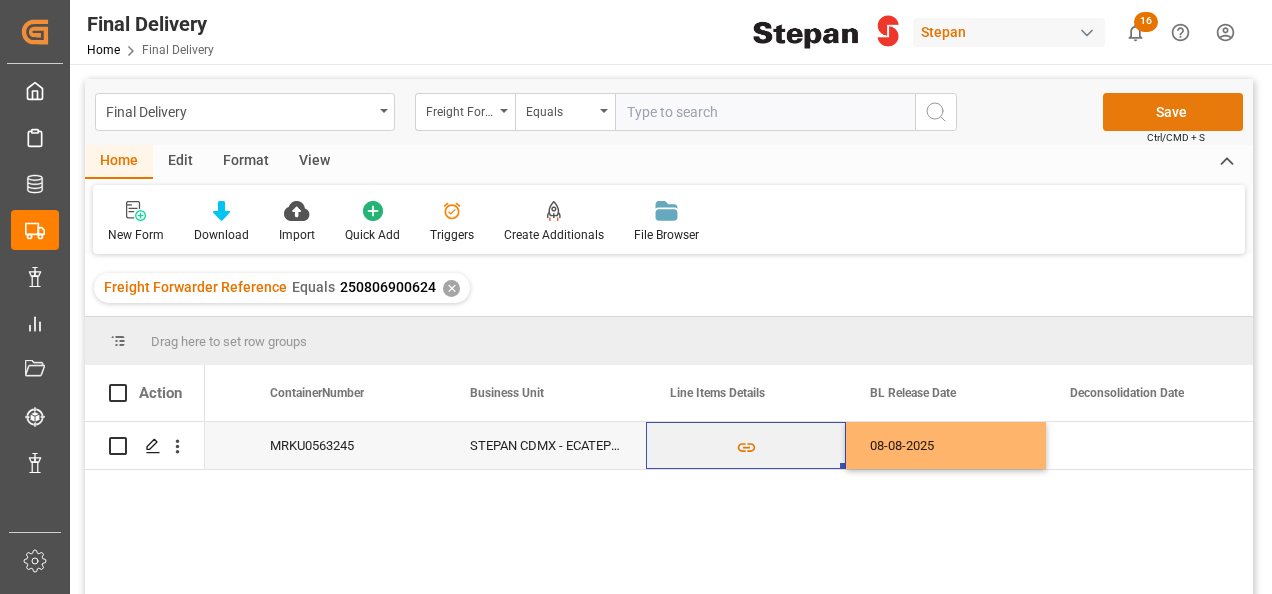 click on "Save" at bounding box center (1173, 112) 